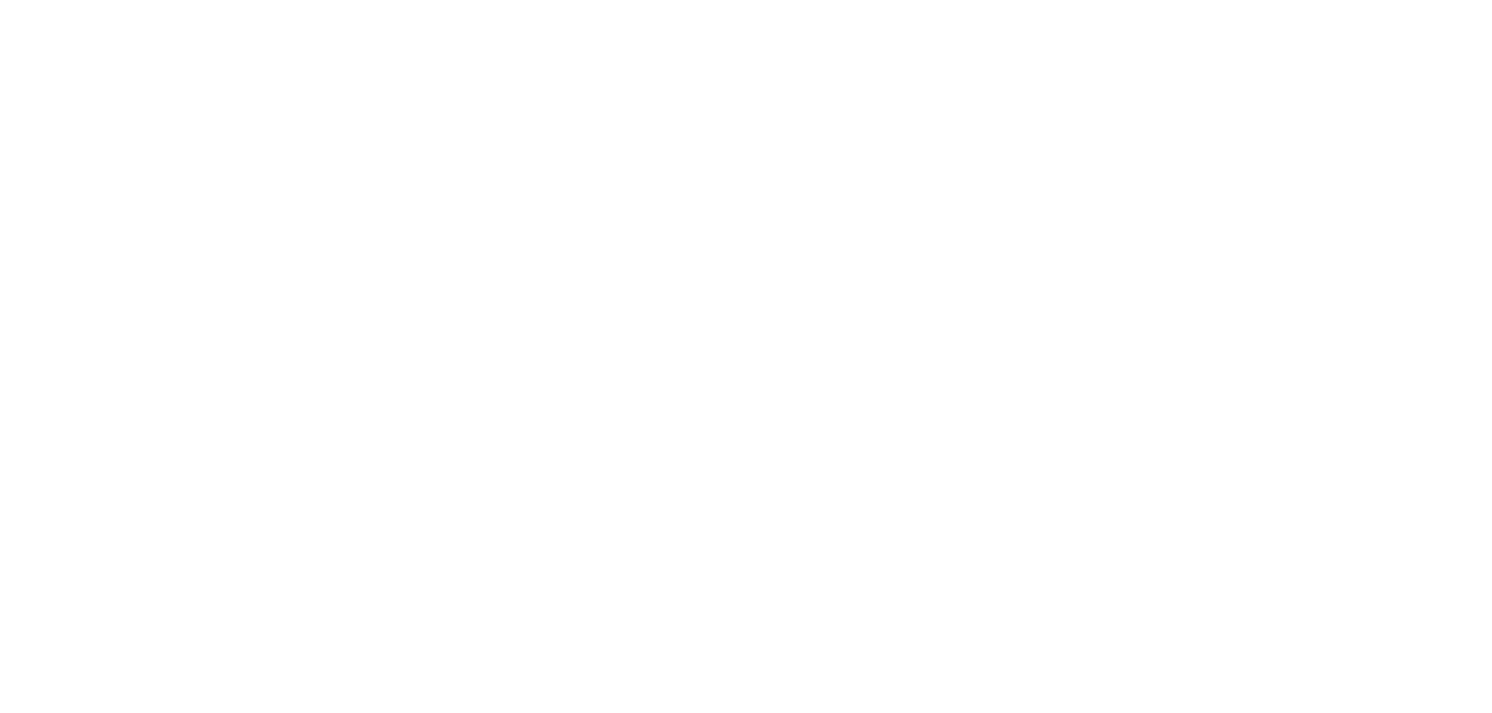 scroll, scrollTop: 0, scrollLeft: 0, axis: both 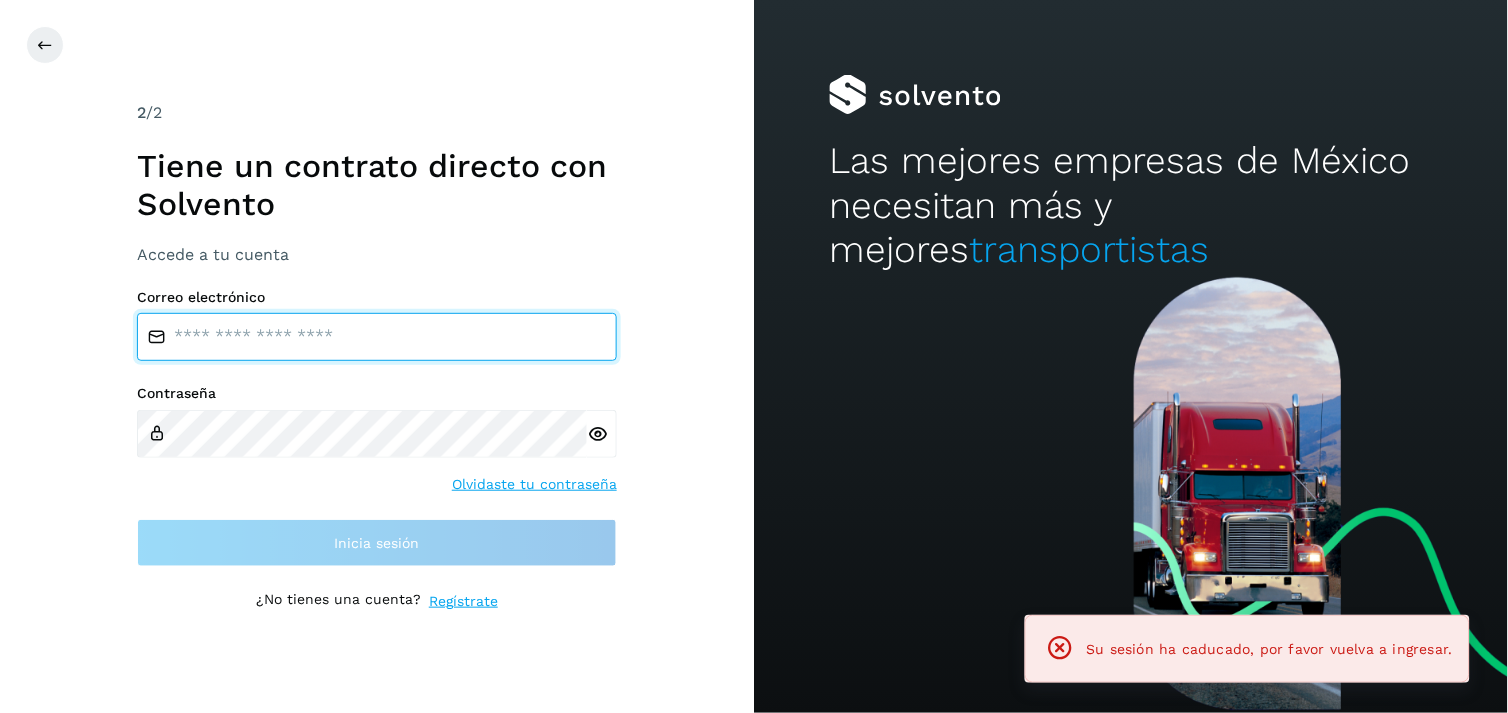 type on "**********" 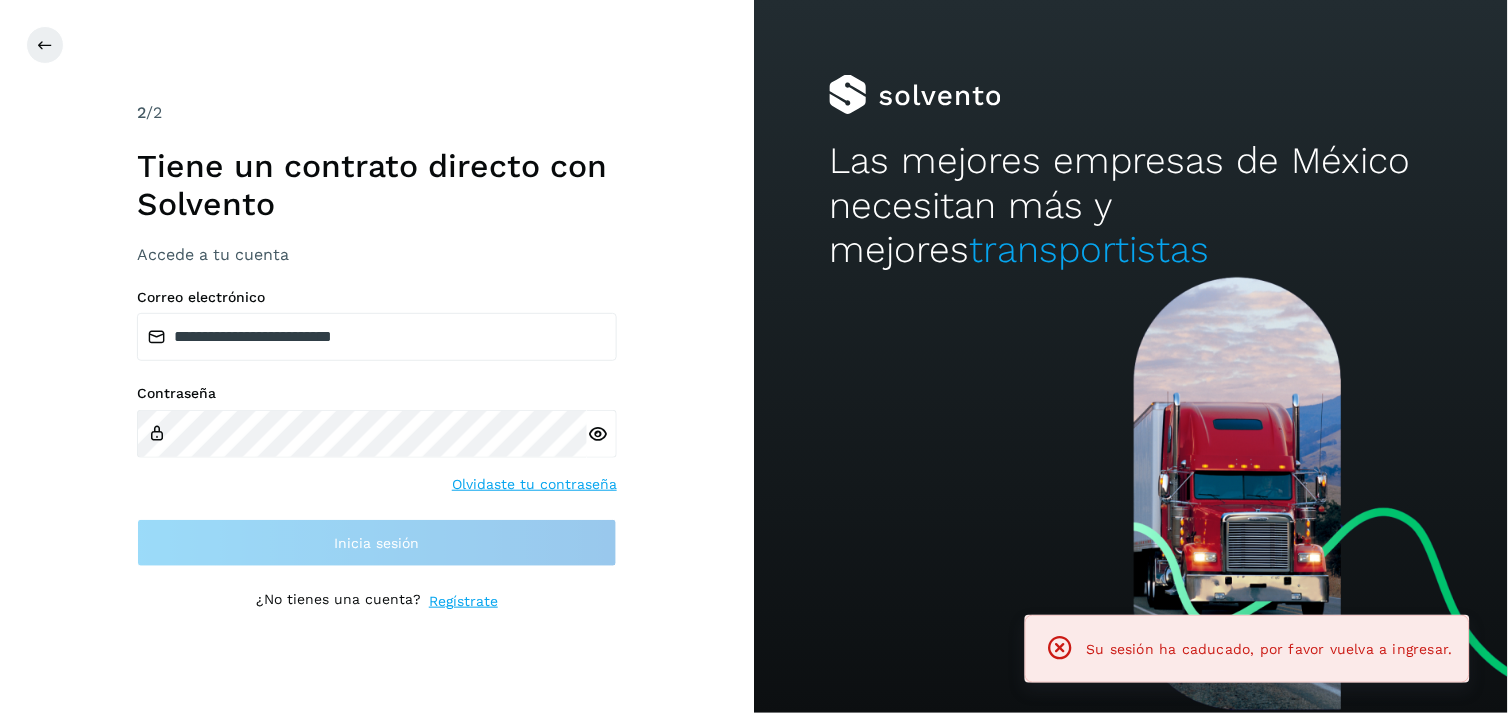 click on "**********" at bounding box center [377, 428] 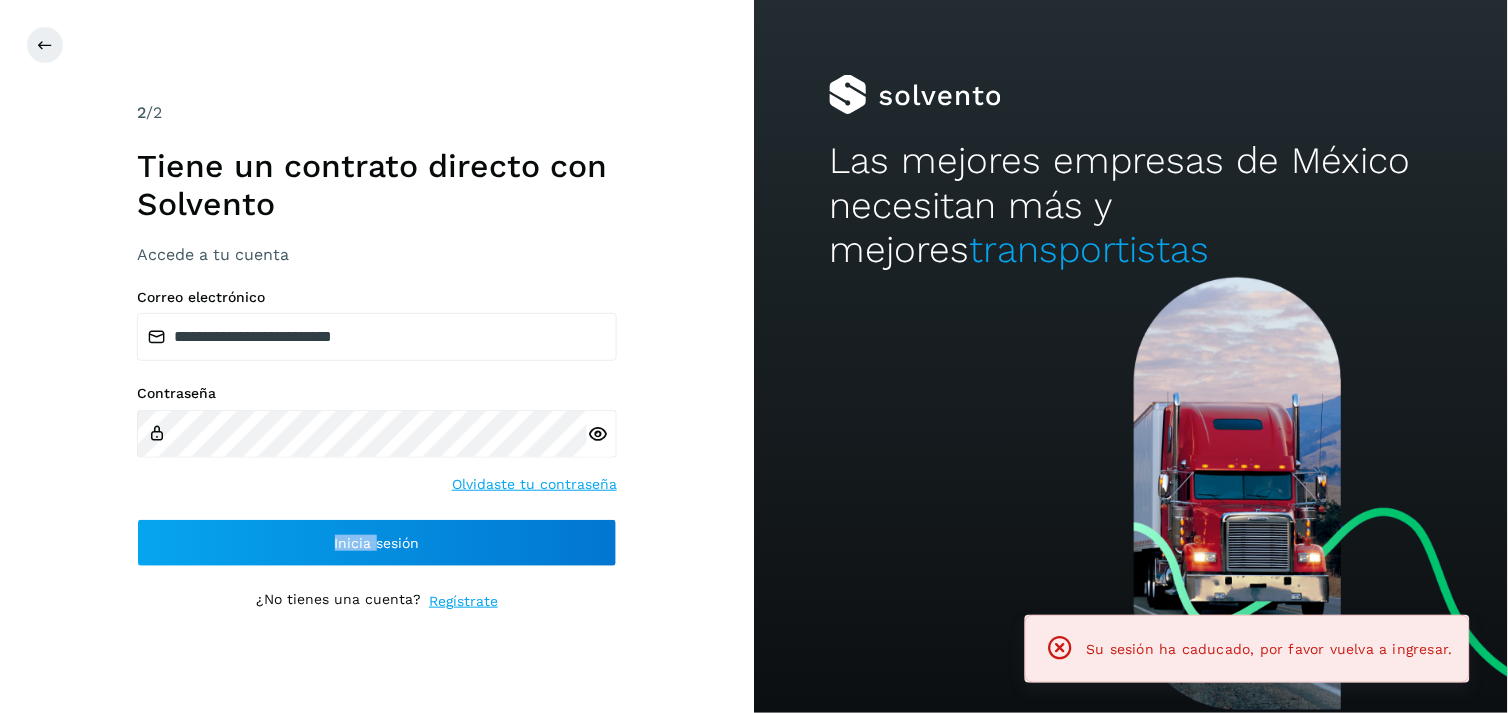 click on "**********" at bounding box center [377, 428] 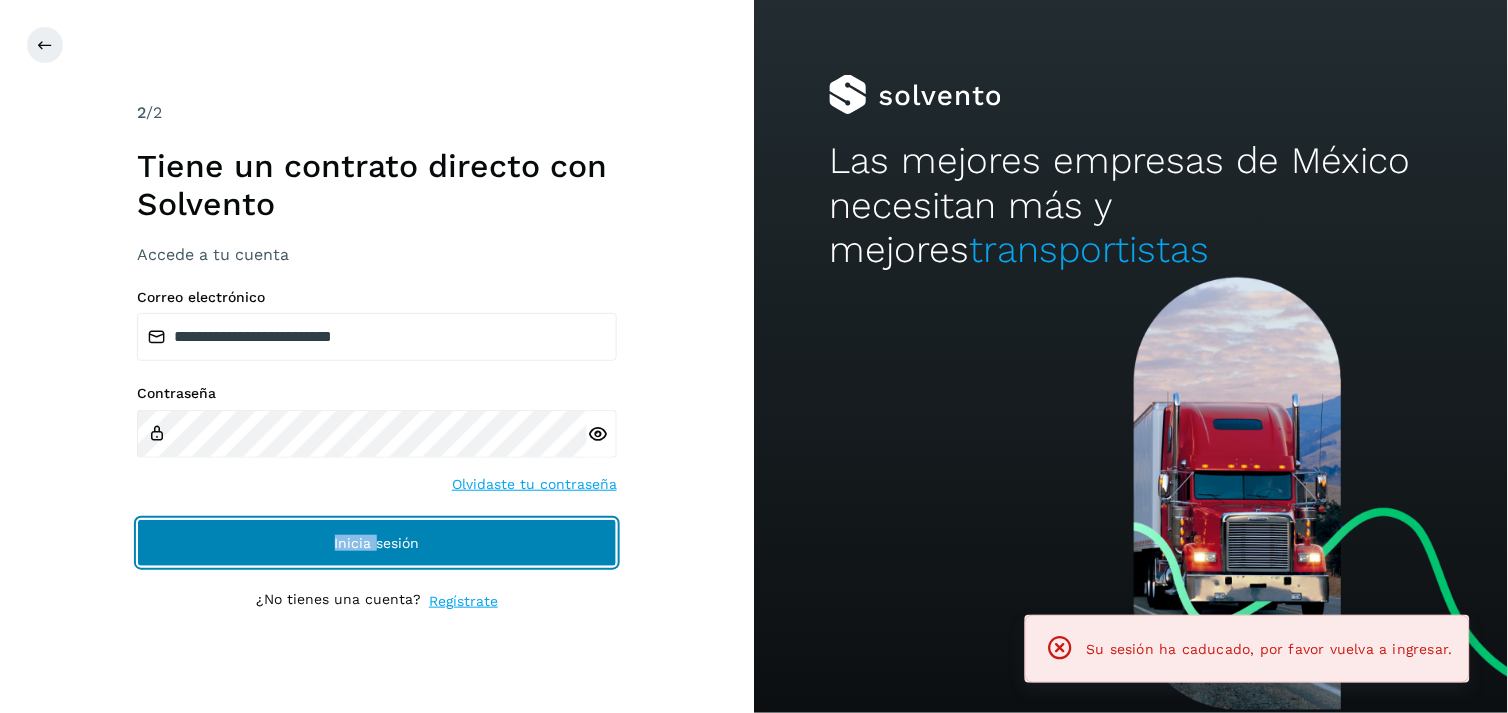 drag, startPoint x: 421, startPoint y: 514, endPoint x: 357, endPoint y: 534, distance: 67.052216 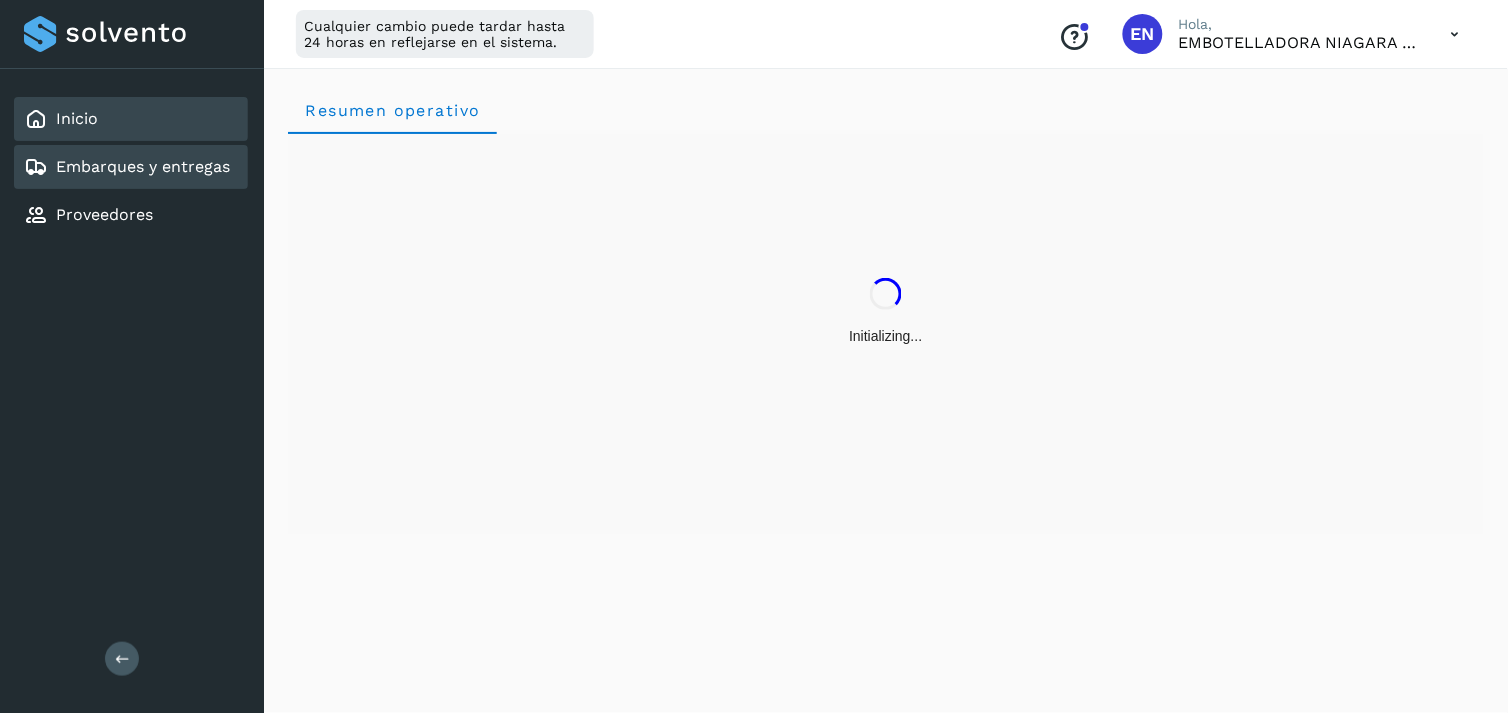 click on "Embarques y entregas" 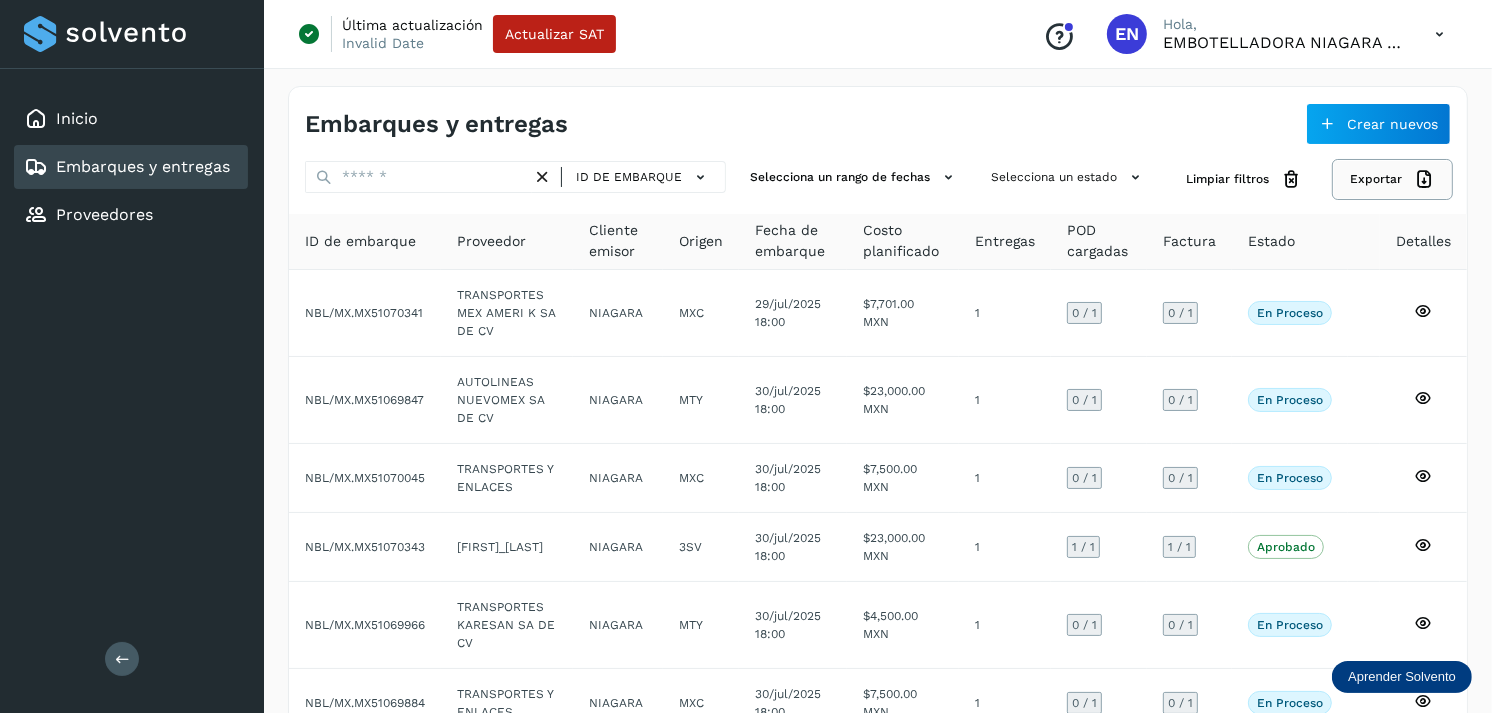 click on "Exportar" 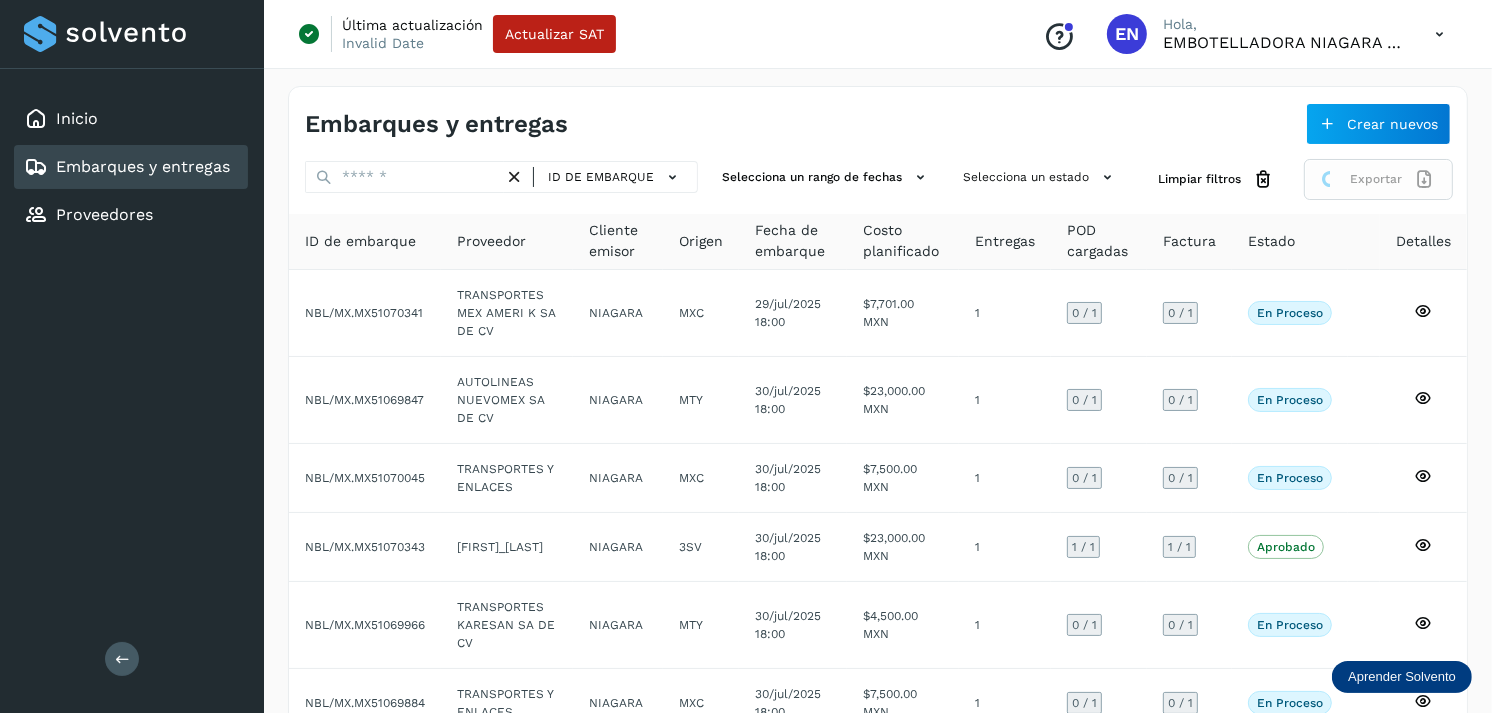 click on "Exportar" 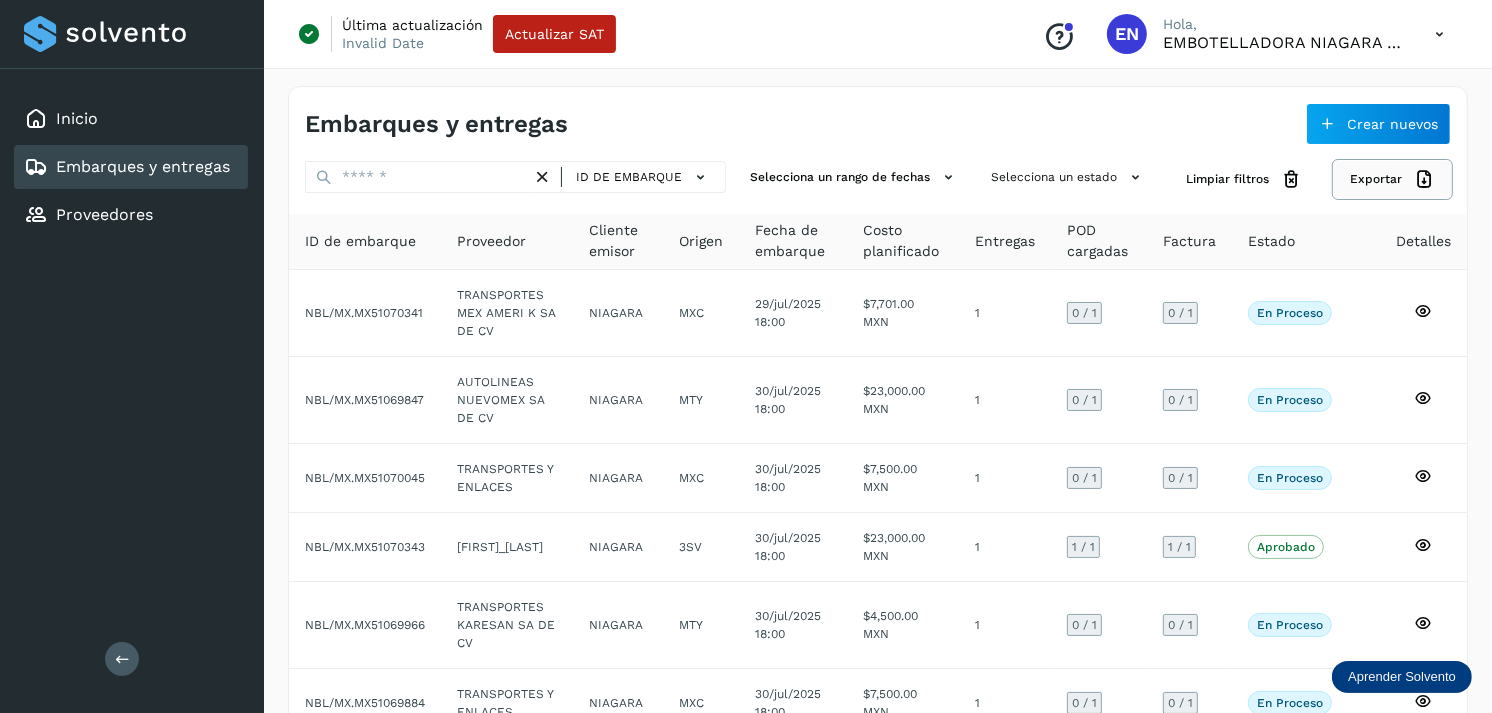click on "Exportar" 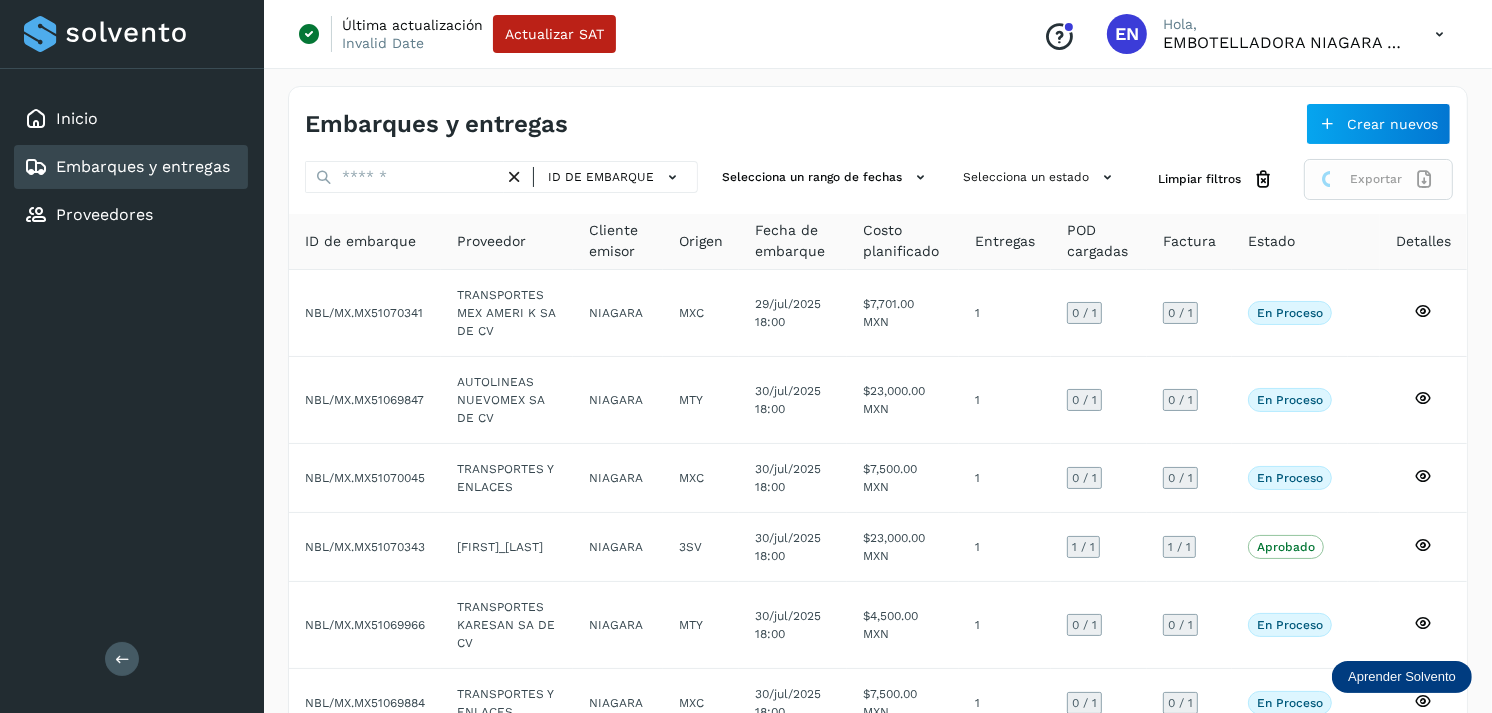 click on "Exportar" 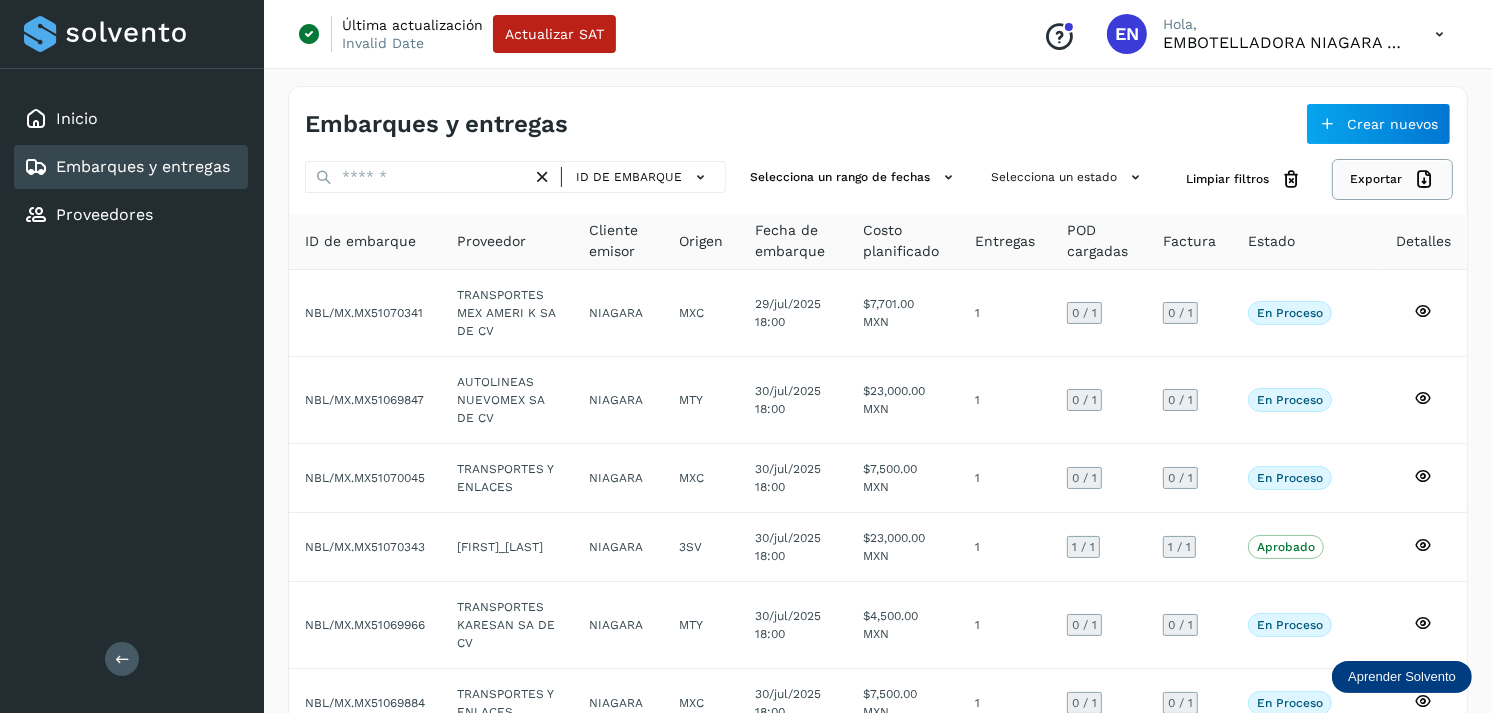 click on "Exportar" 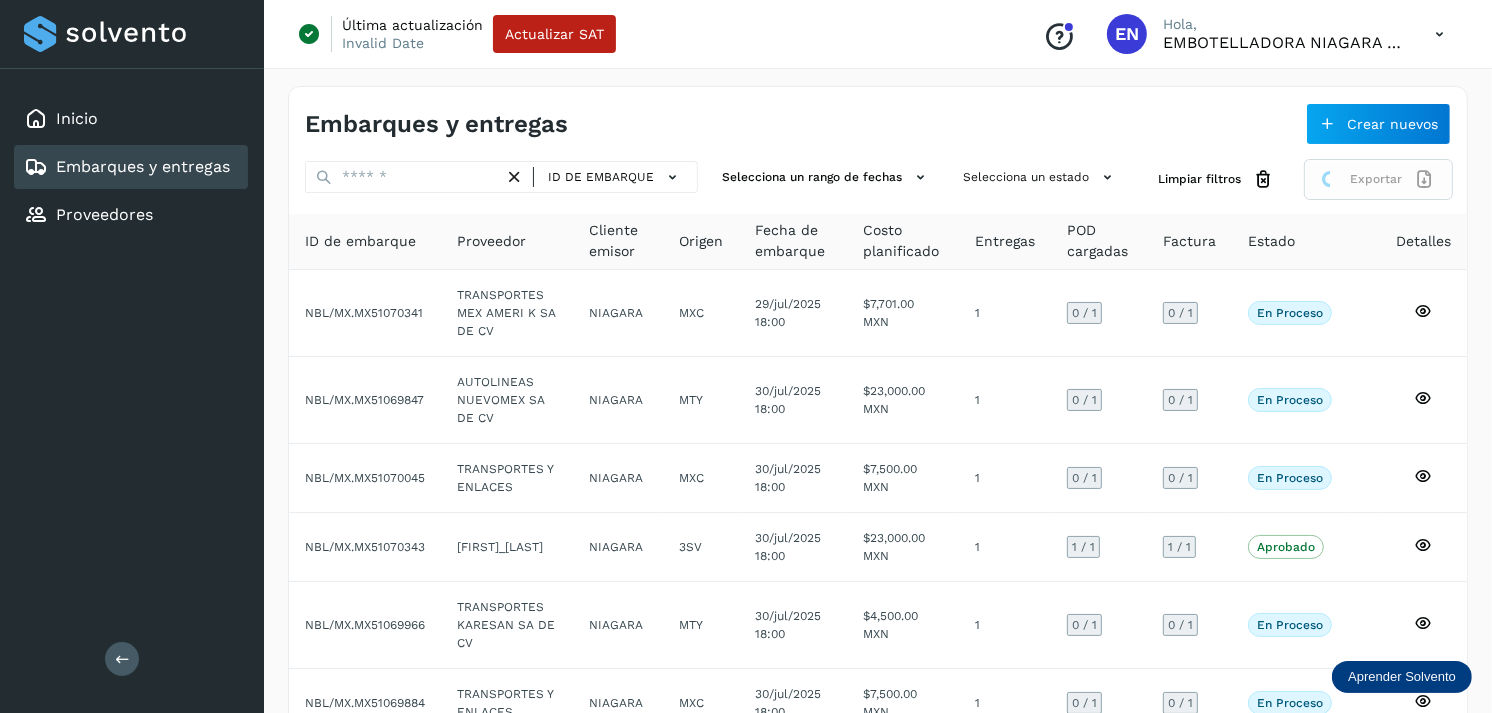 click on "Exportar" 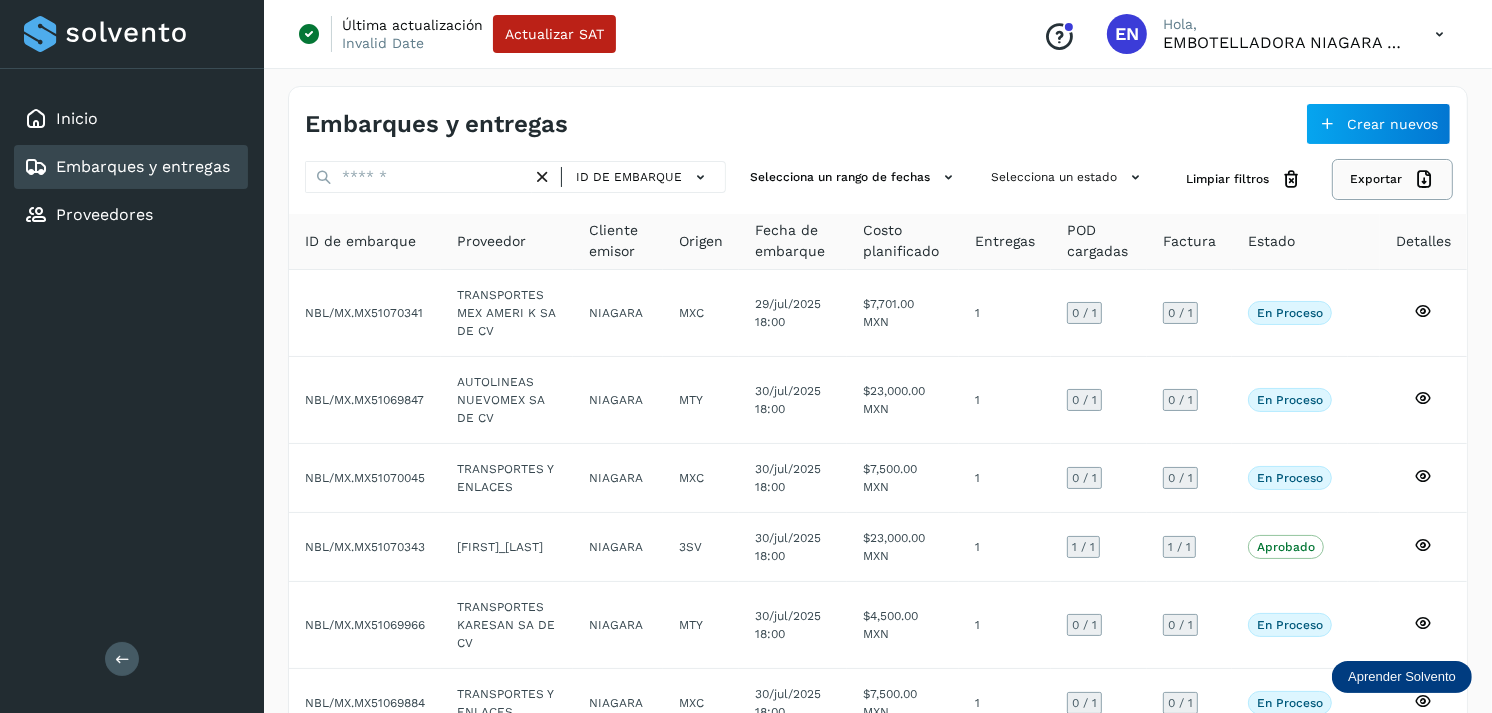 click on "Exportar" 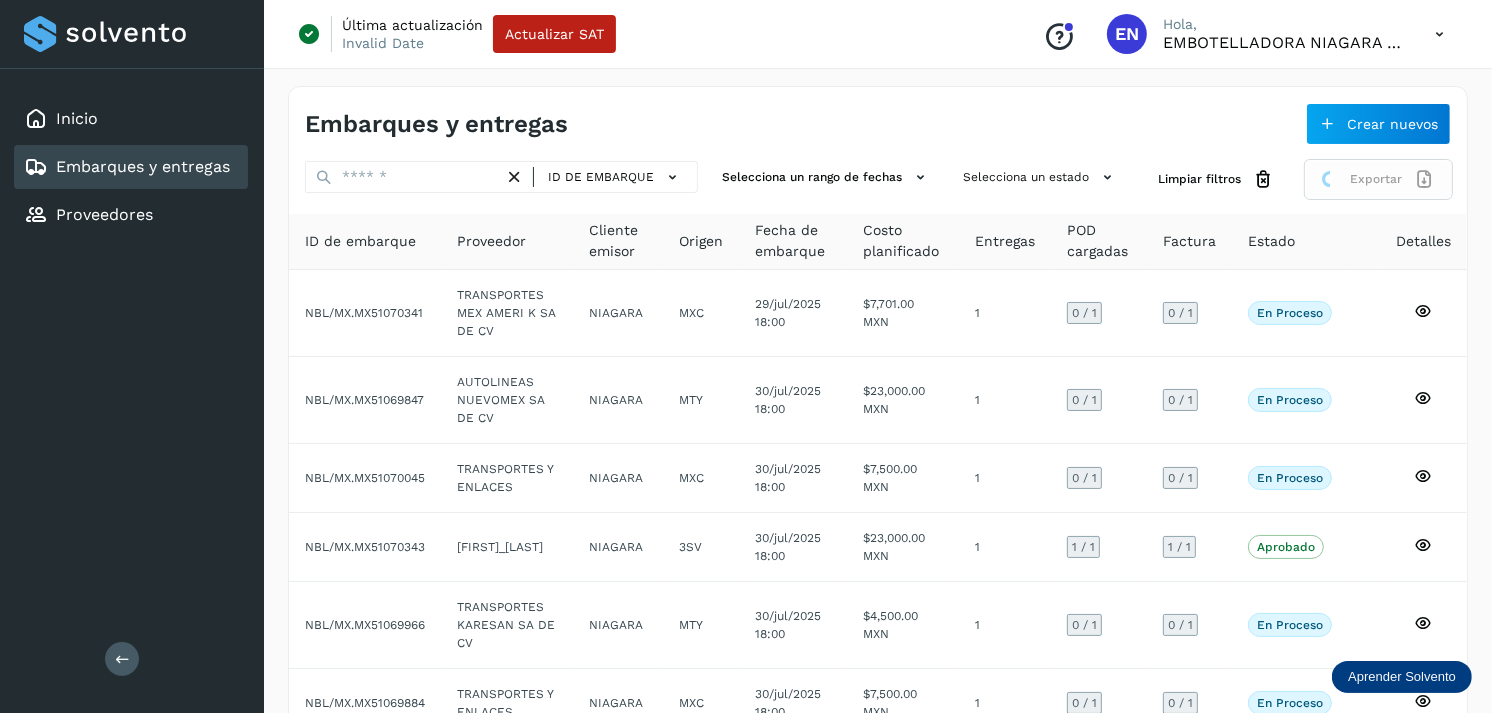 click on "Exportar" 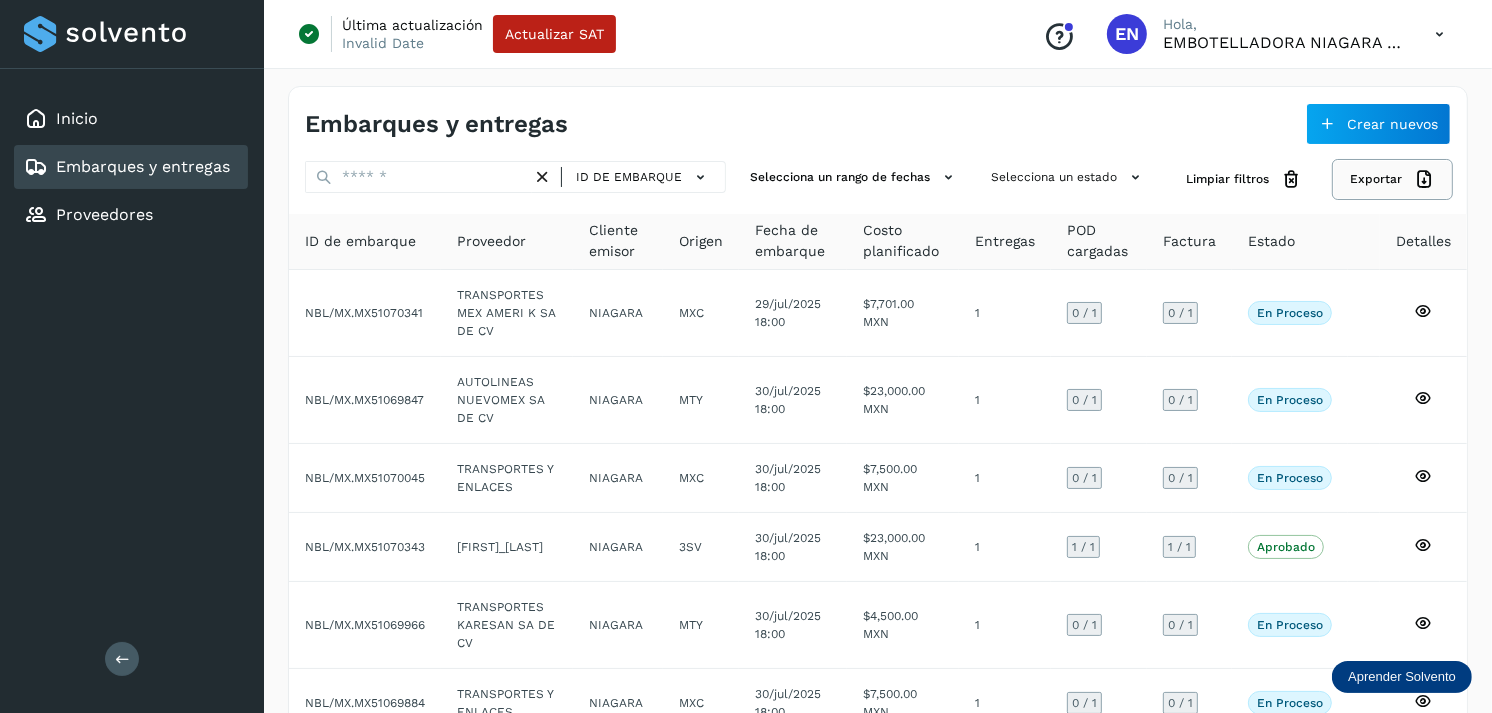 click on "Exportar" 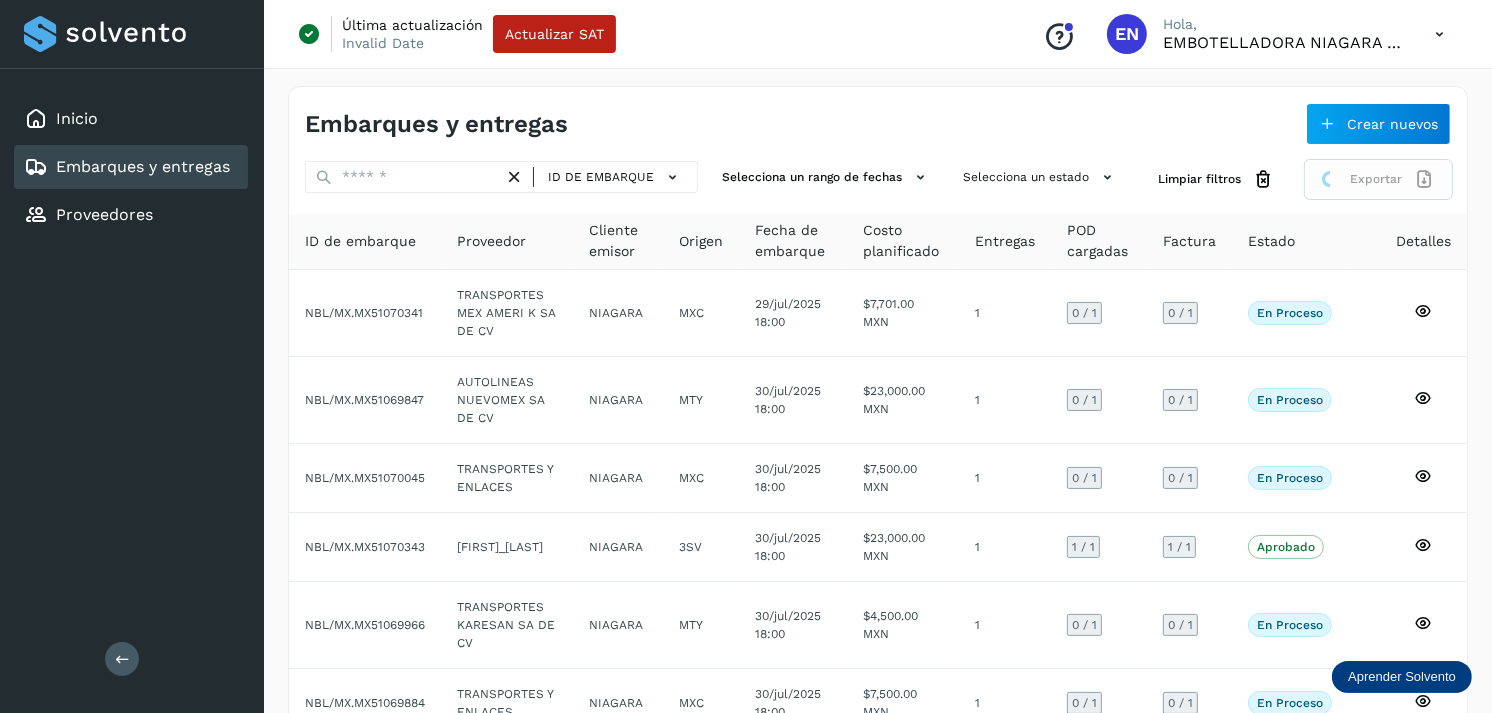 click on "Exportar" 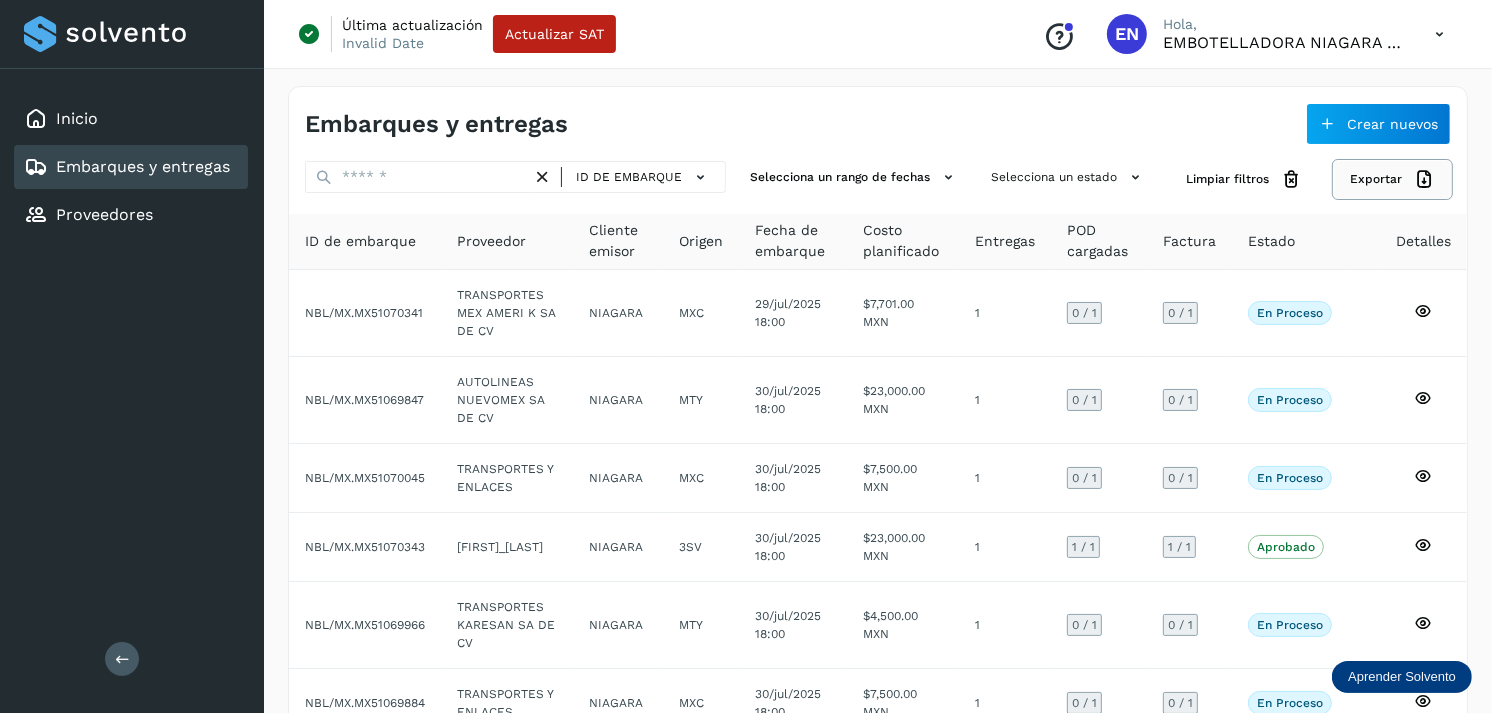 click on "Exportar" 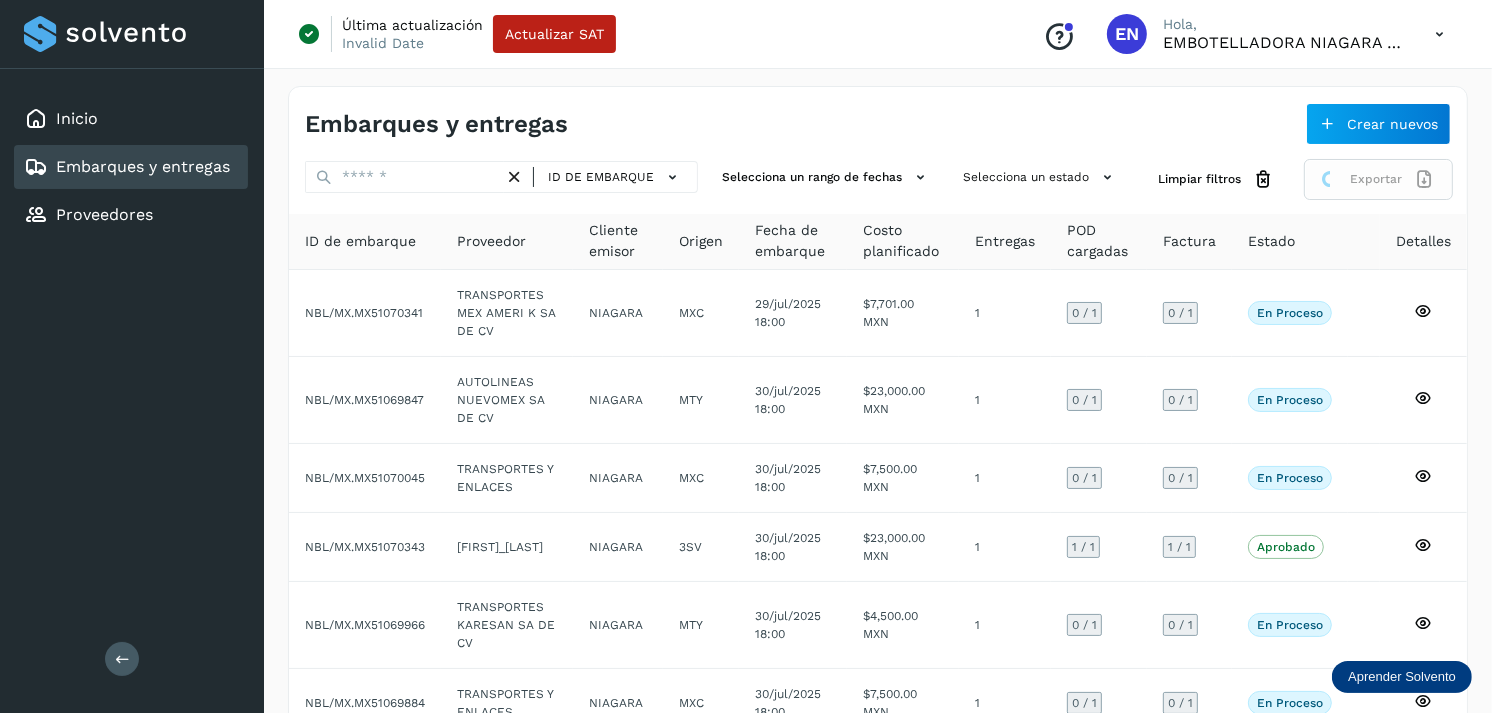 click on "Exportar" 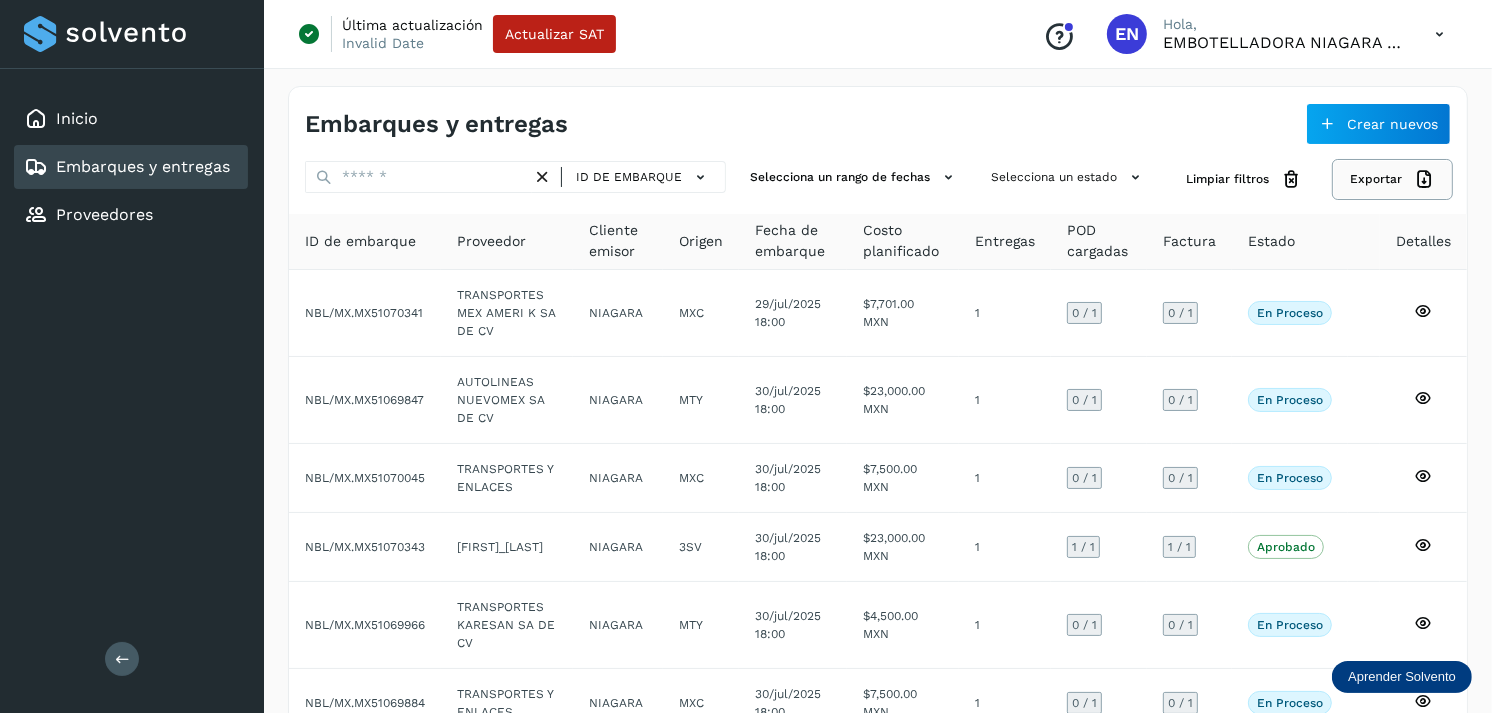 click on "Exportar" 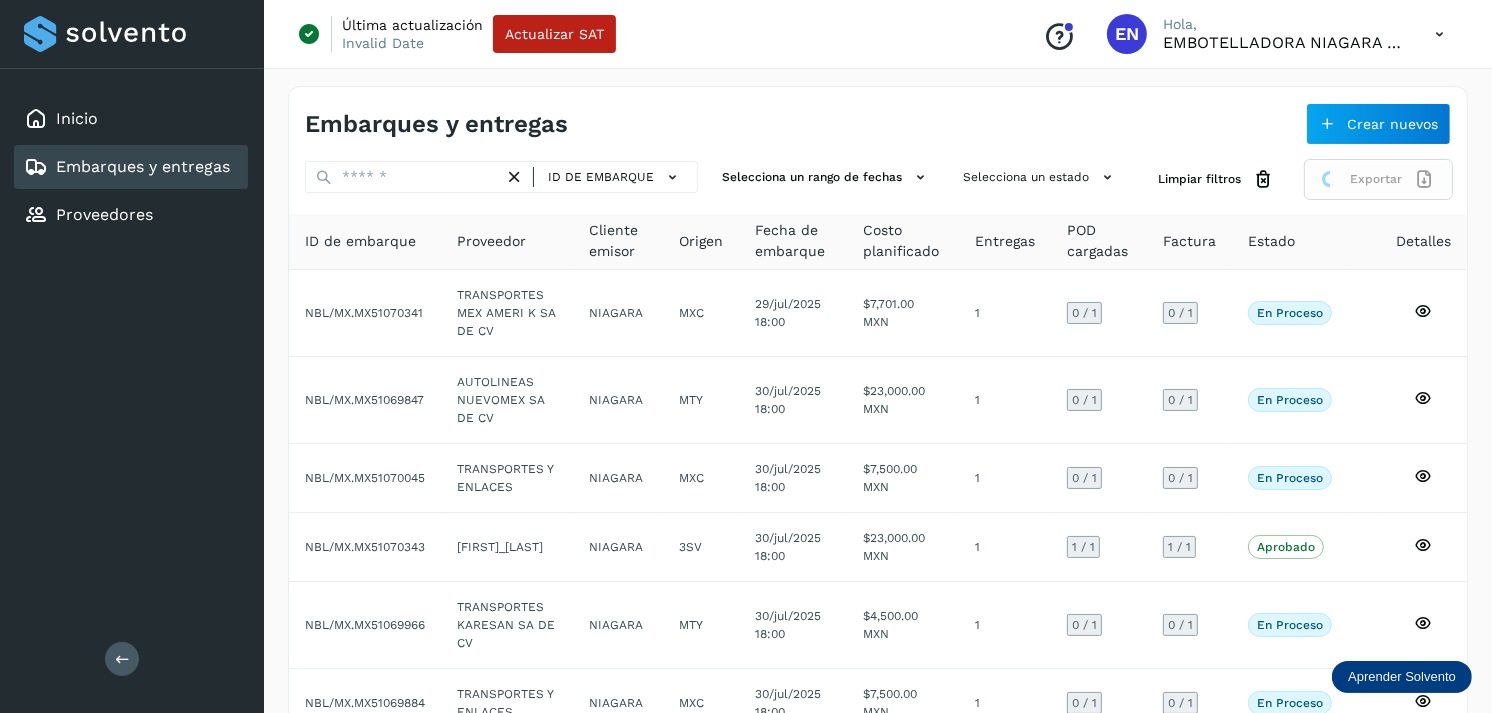 click on "Exportar" 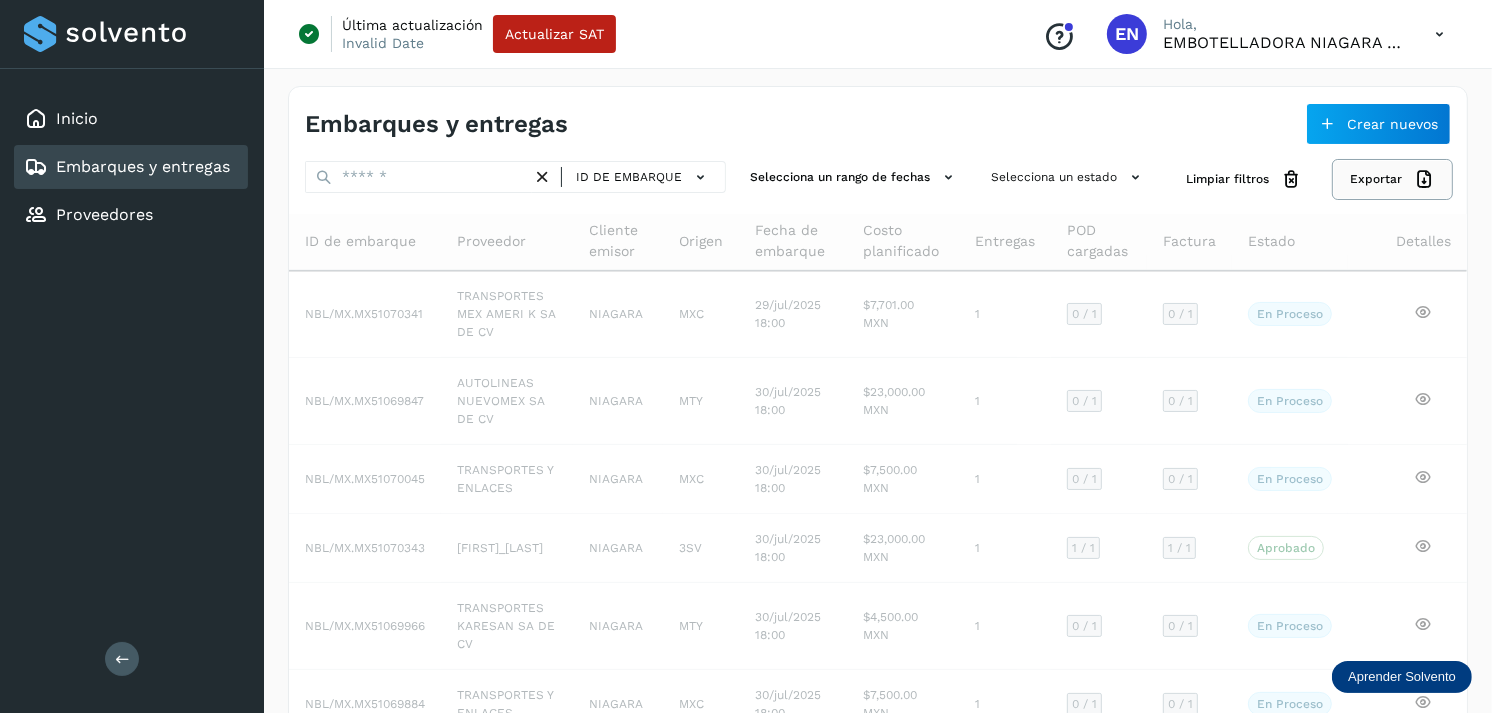 click on "Exportar" 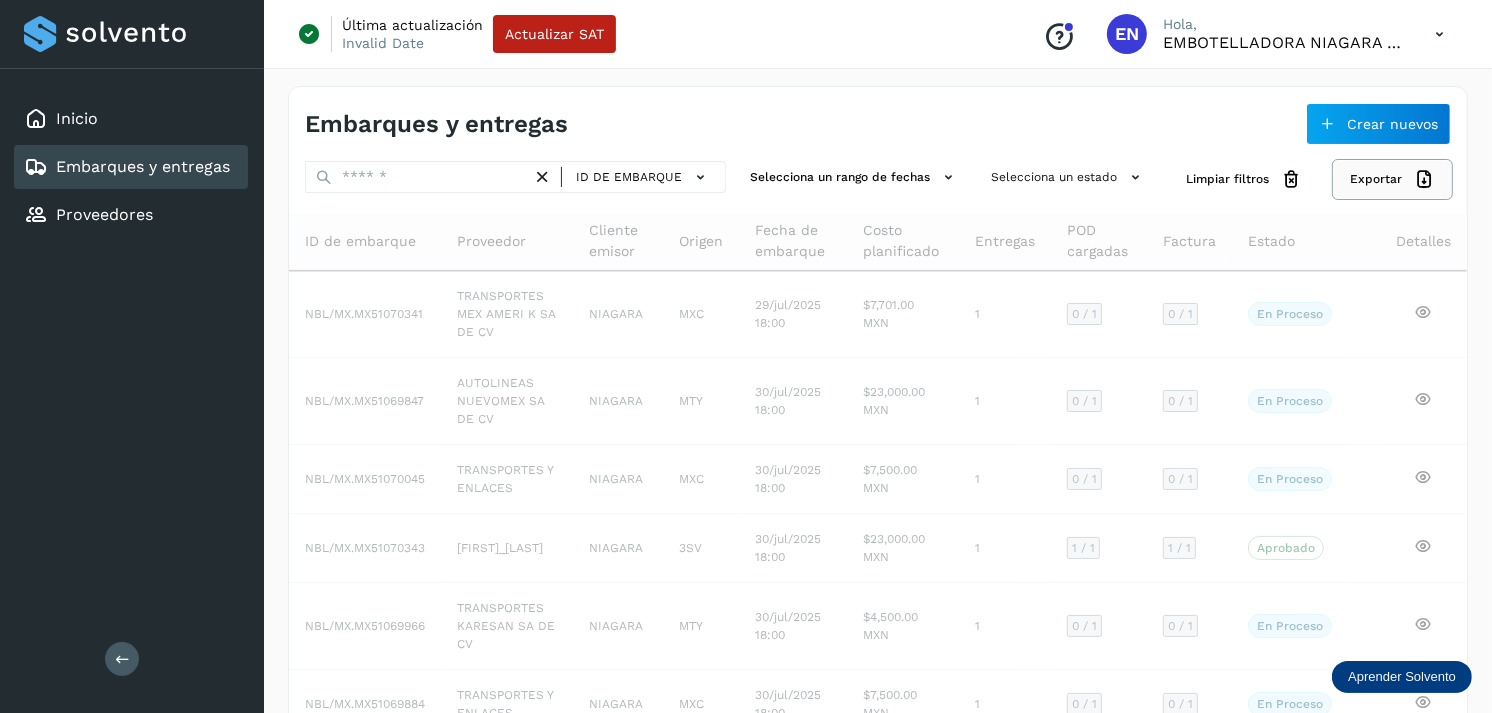 click on "Exportar" 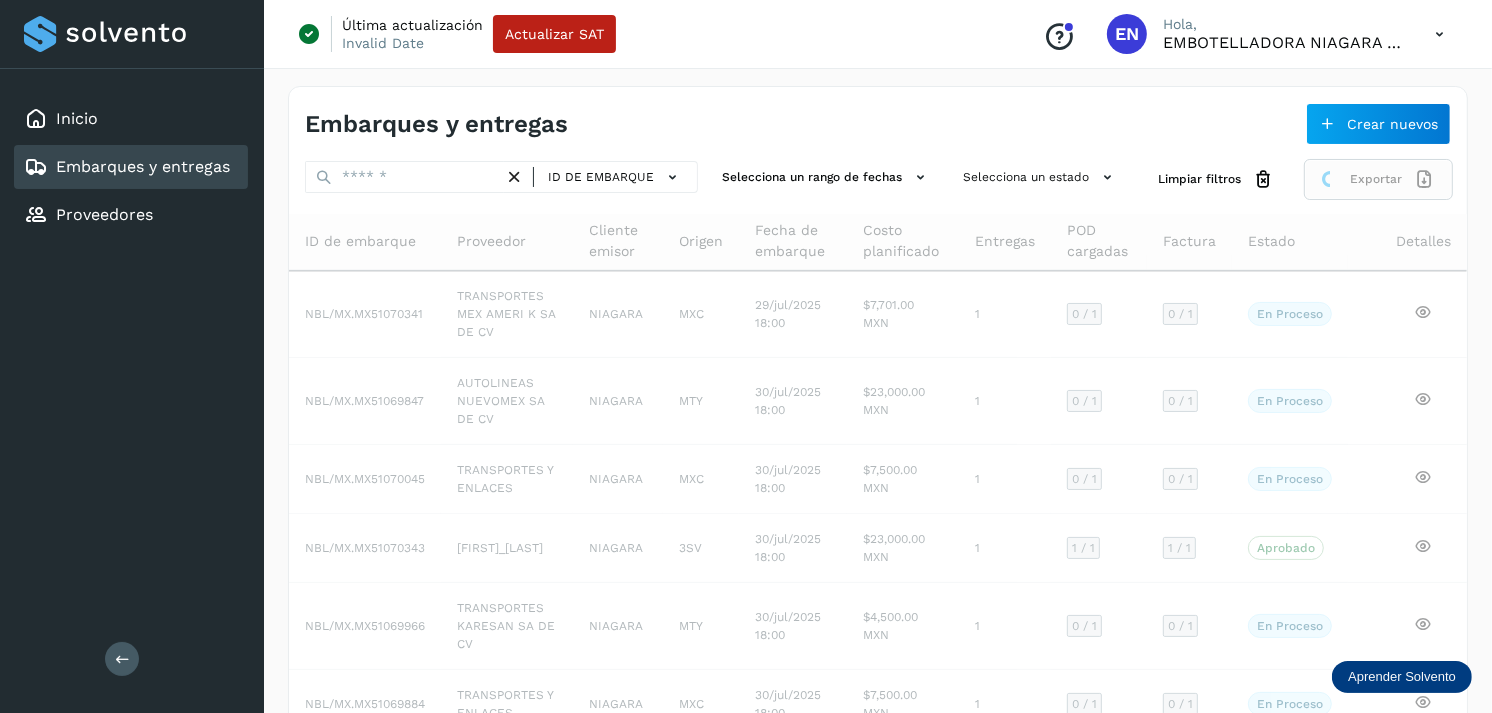 click on "Exportar" 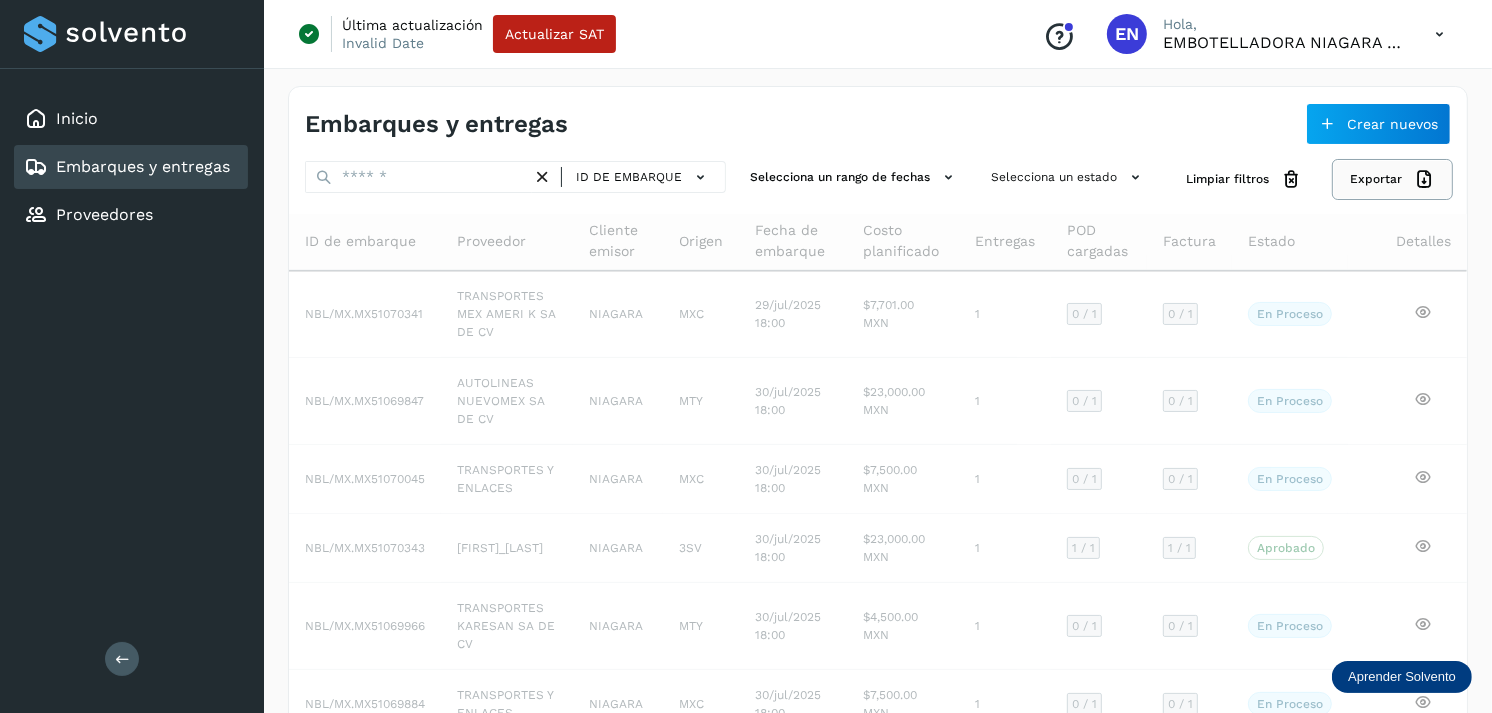 click on "Exportar" 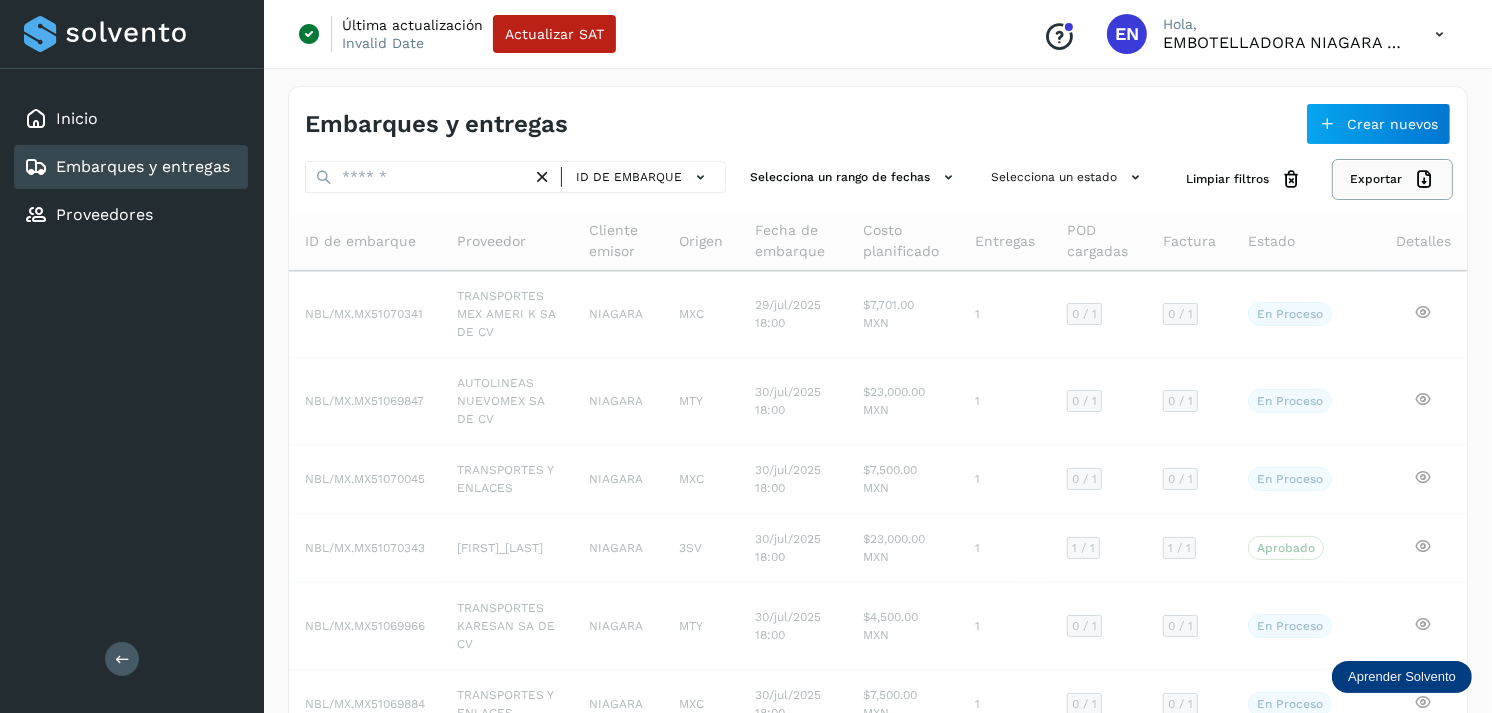 click on "Exportar" 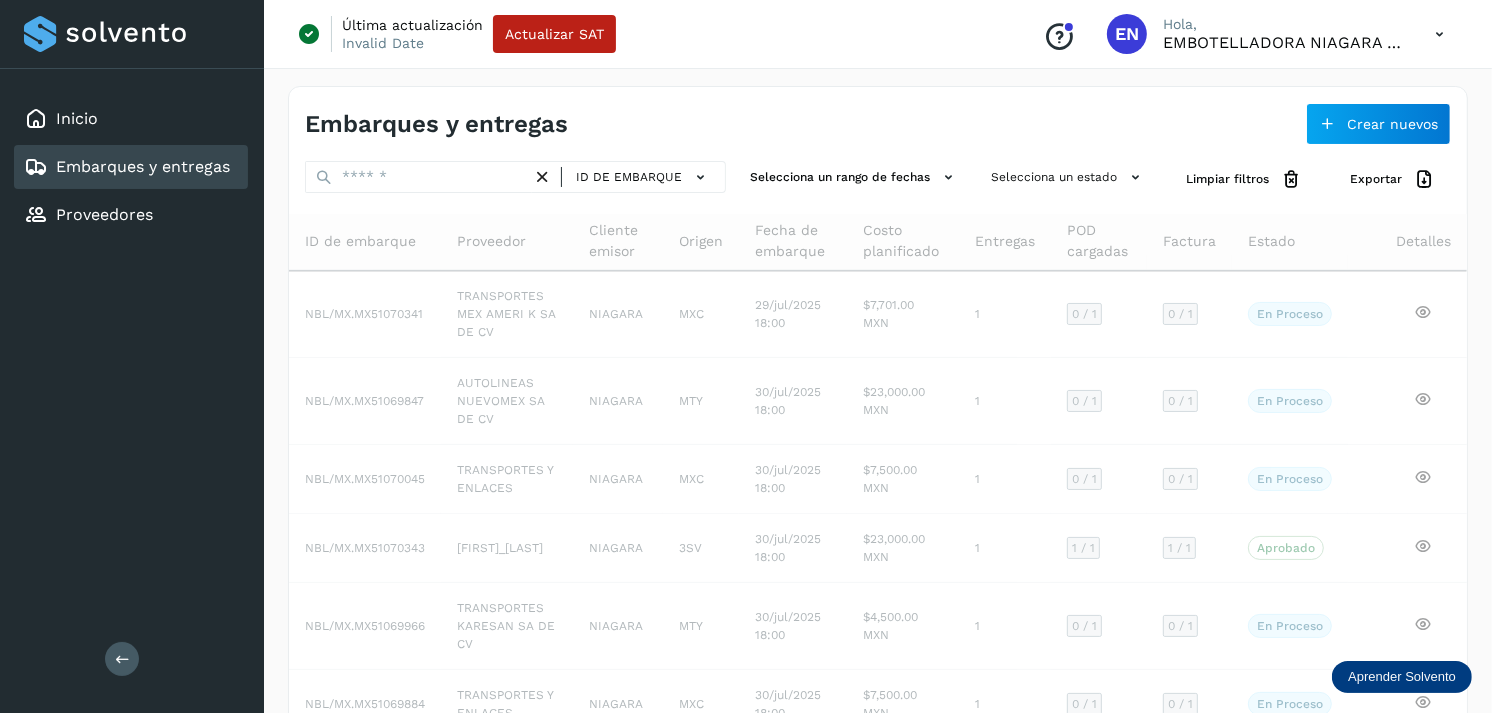 click on "ID de embarque Selecciona un rango de fechas  Selecciona un estado Limpiar filtros Exportar ID de embarque Proveedor Cliente emisor Origen Fecha de embarque Costo planificado Entregas POD cargadas Factura Estado Detalles NBL/MX.MX51070341 TRANSPORTES MEX AMERI K SA DE CV NIAGARA [CITY] [COUNTRY] [DD]/[MON]/[YYYY] [HH]:[MM]  $7,701.00 MXN  1 0  / 1 0 / 1 En proceso
Verifica el estado de la factura o entregas asociadas a este embarque
NBL/MX.MX51069847 AUTOLINEAS NUEVOMEX SA DE CV NIAGARA [CITY] [COUNTRY] [DD]/[MON]/[YYYY] [HH]:[MM]  $23,000.00 MXN  1 0  / 1 0 / 1 En proceso
Verifica el estado de la factura o entregas asociadas a este embarque
NBL/MX.MX51070045 TRANSPORTES Y ENLACES NIAGARA [CITY] [COUNTRY] [DD]/[MON]/[YYYY] [HH]:[MM]  $7,500.00 MXN  1 0  / 1 0 / 1 En proceso
Verifica el estado de la factura o entregas asociadas a este embarque
NBL/MX.MX51070343 [FIRST]_[LAST] NIAGARA 3SV [DD]/[MON]/[YYYY] [HH]:[MM]  $23,000.00 MXN  1 [CITY]" at bounding box center [878, 632] 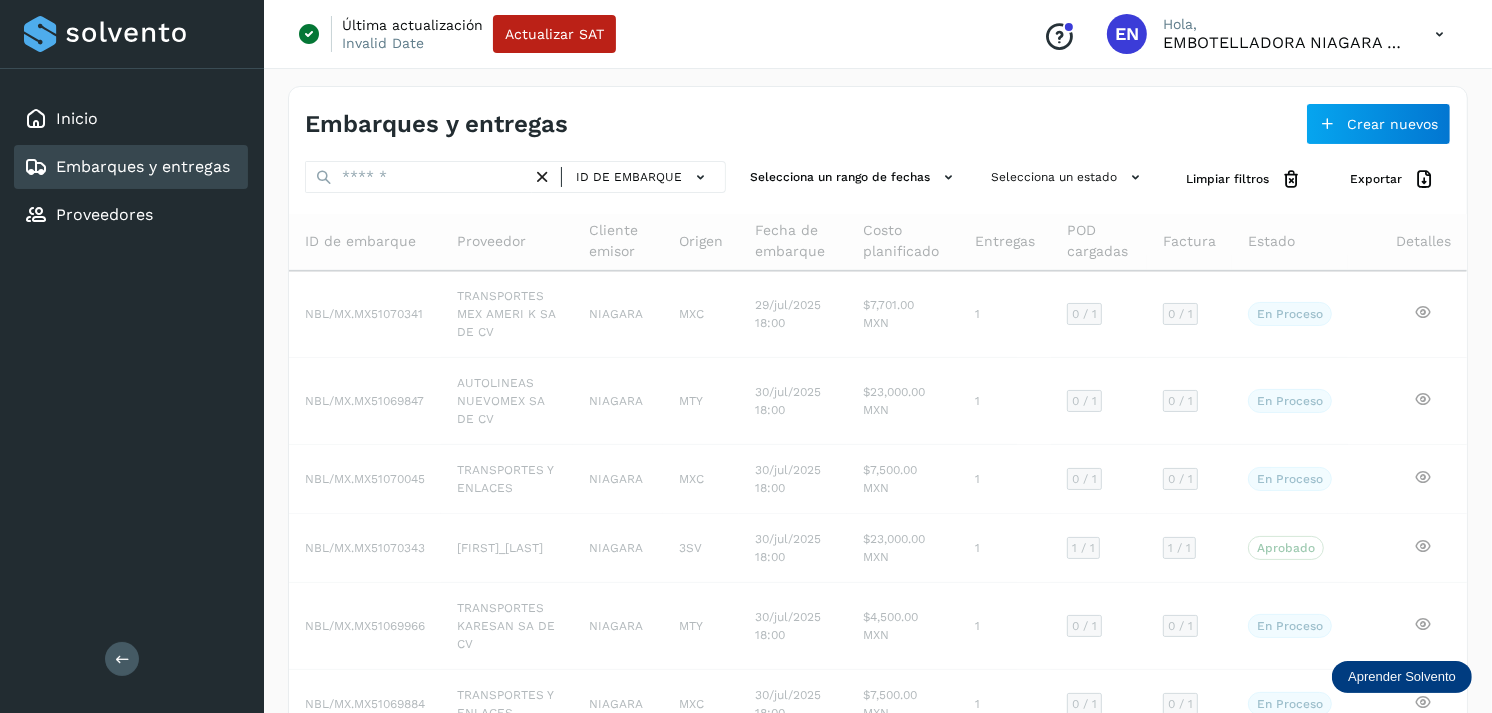 click on "Detalles" 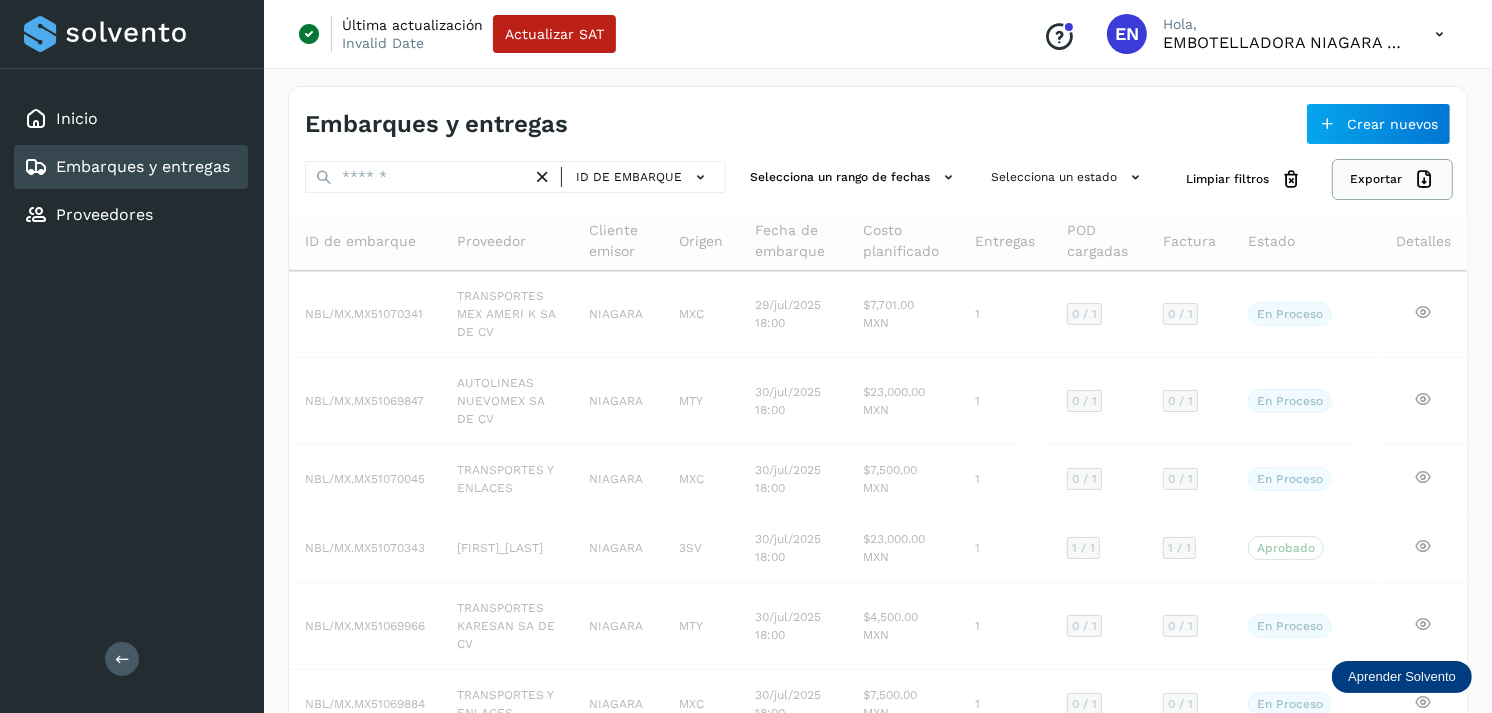 click on "Exportar" at bounding box center (1392, 179) 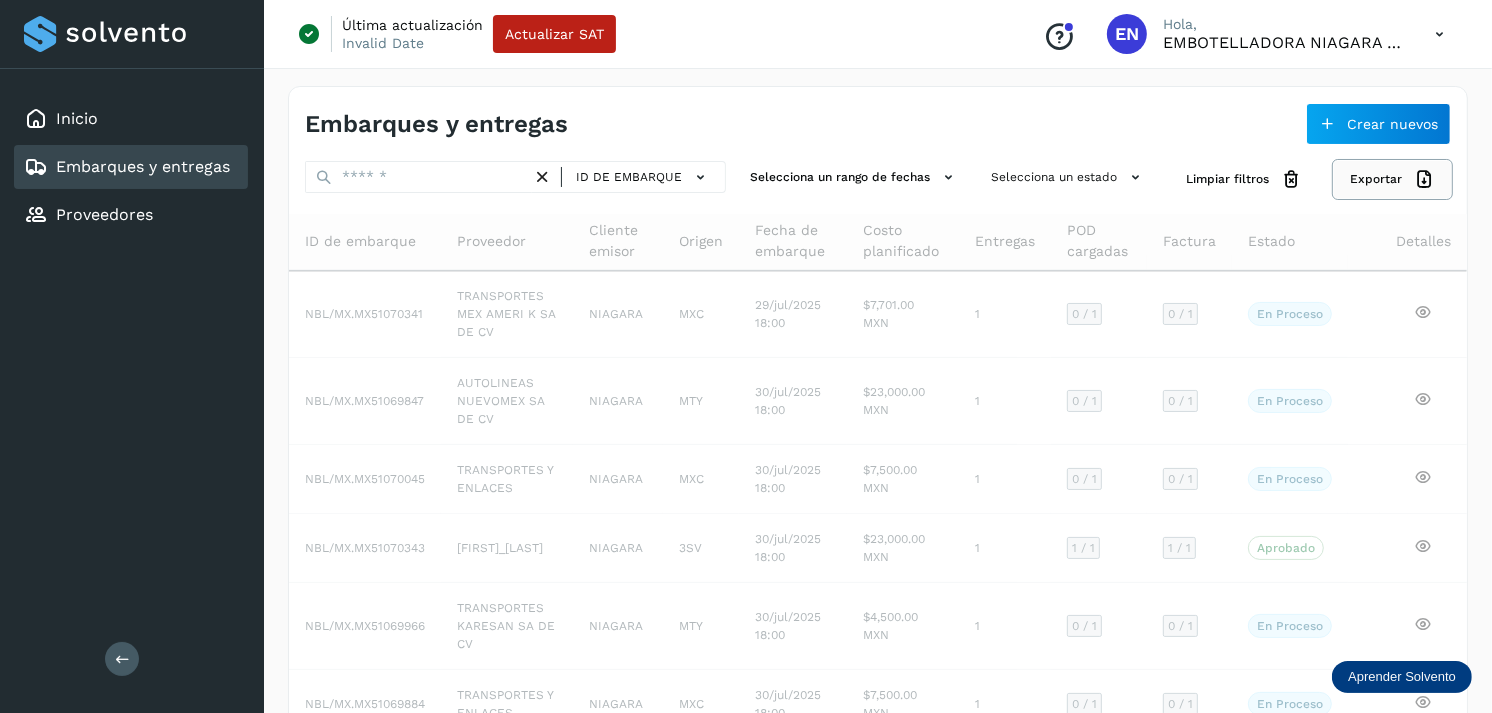 click on "Exportar" at bounding box center (1392, 179) 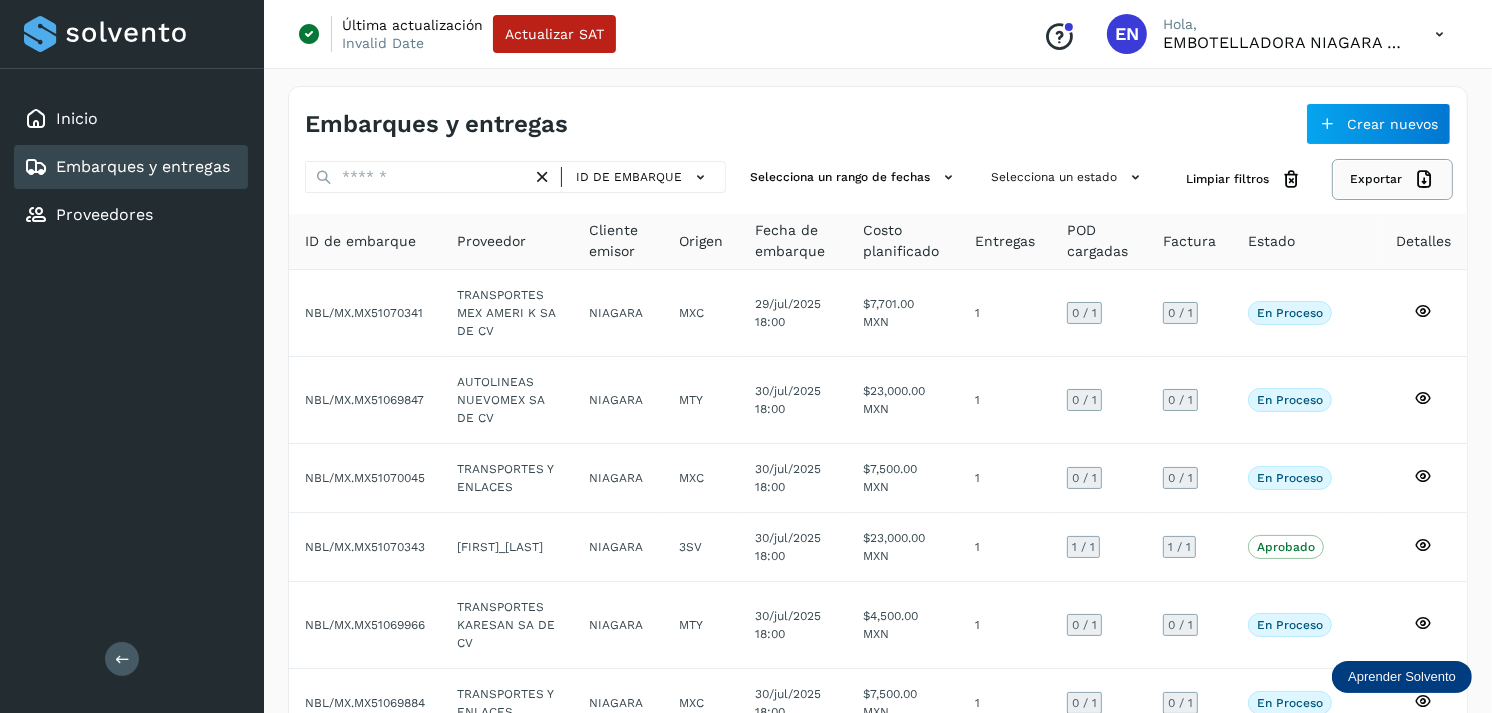 click on "Exportar" at bounding box center [1392, 179] 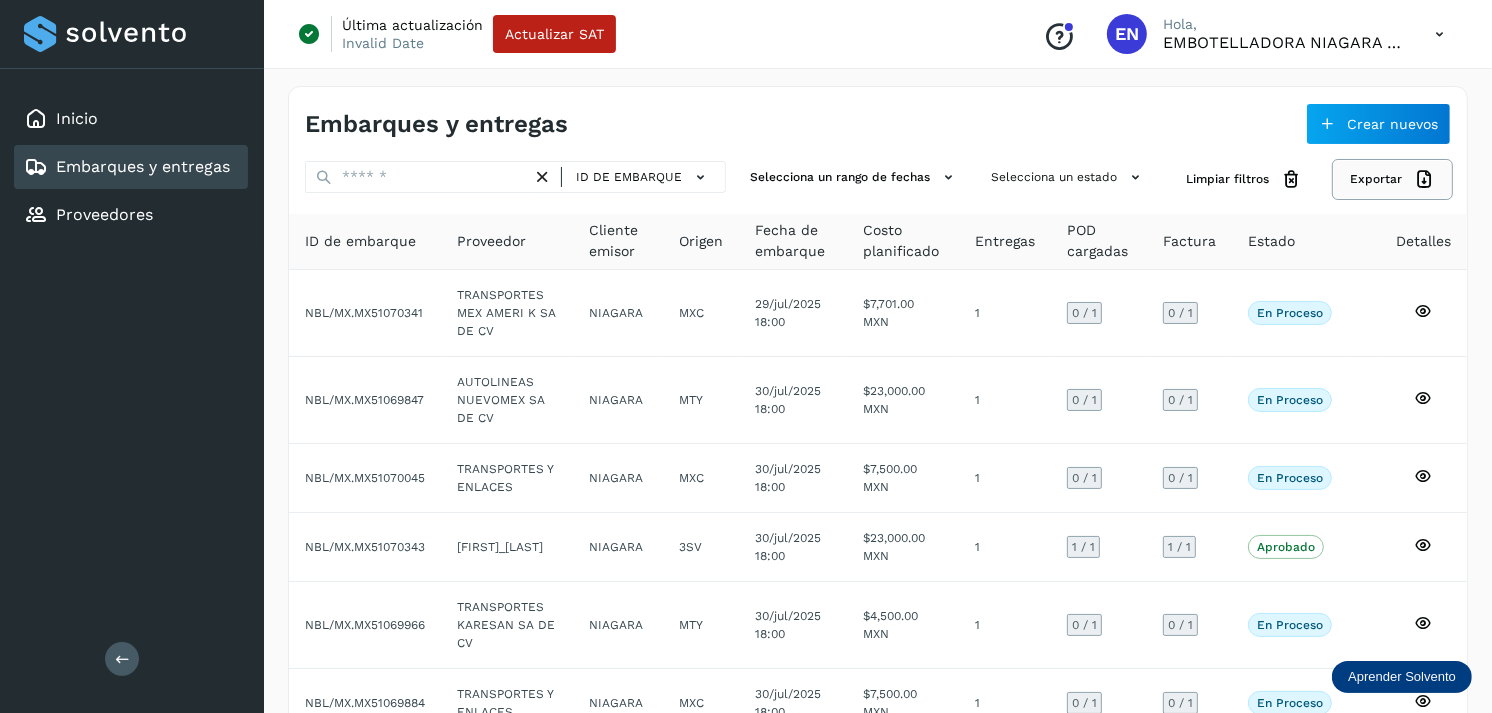 click on "Exportar" at bounding box center [1392, 179] 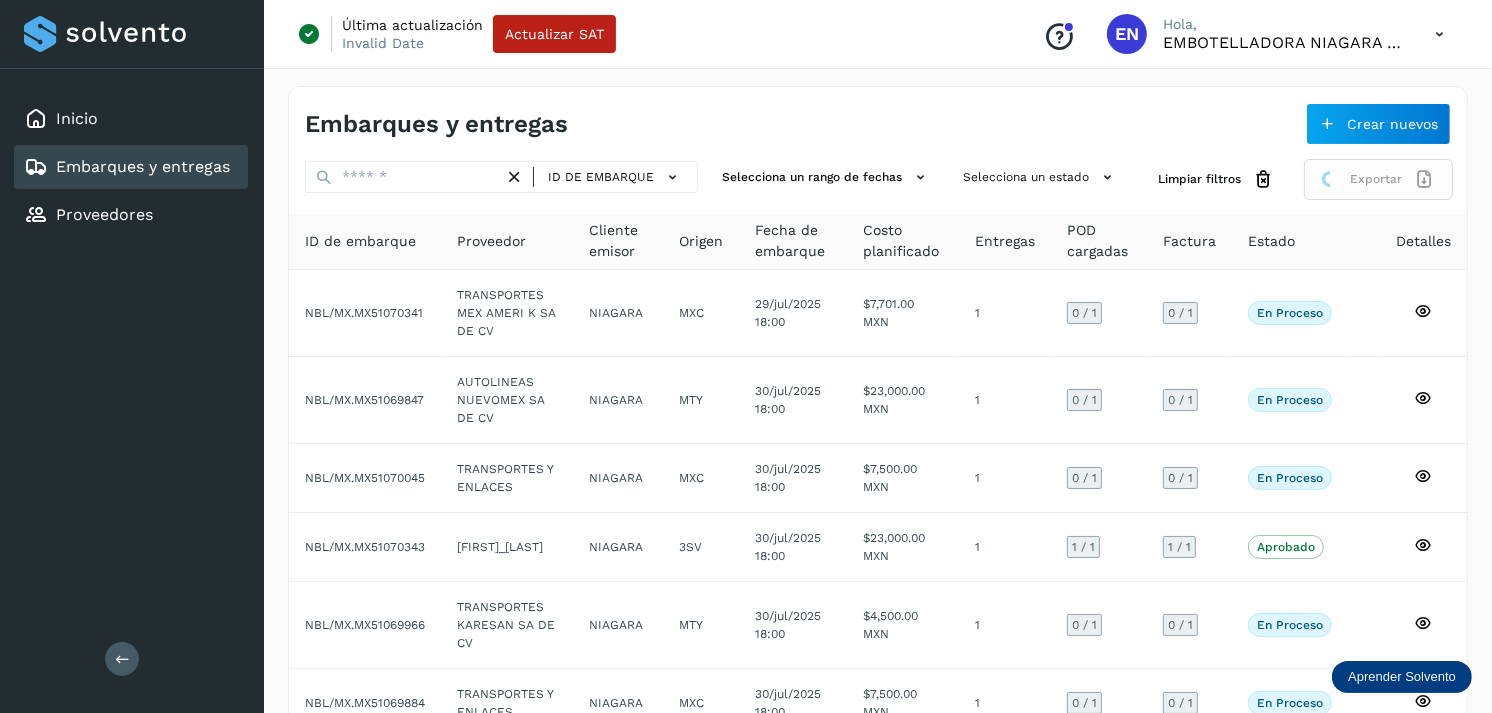 click on "Exportar" at bounding box center (1378, 179) 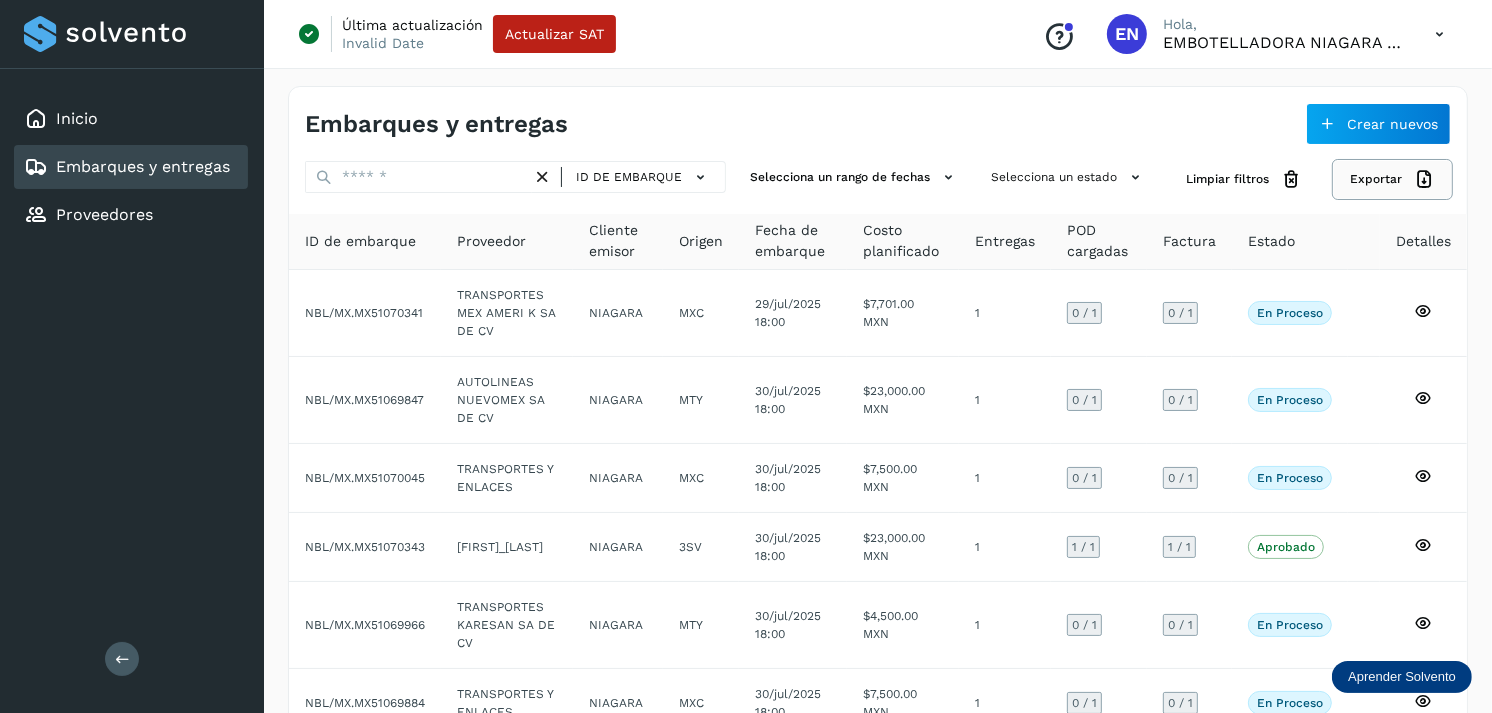 click on "Exportar" 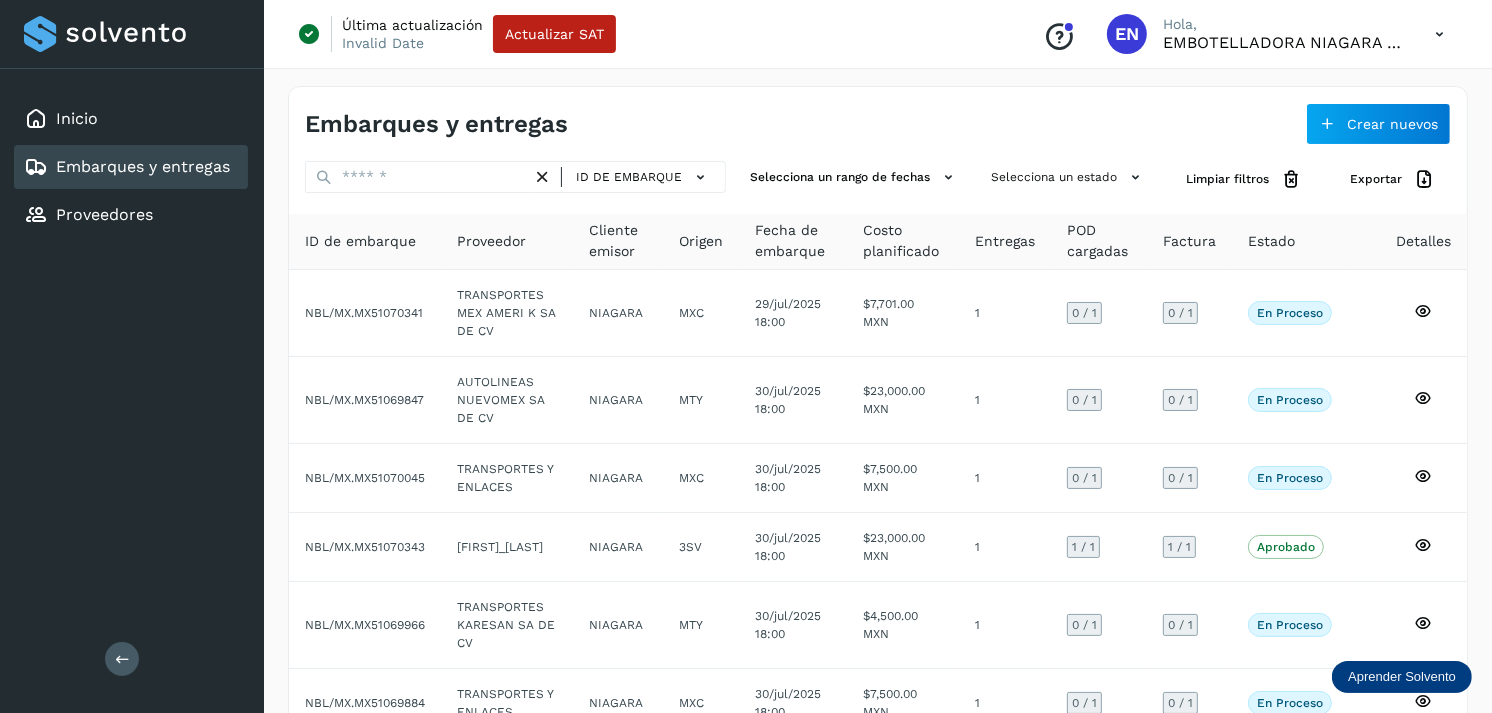 click on "ID de embarque Selecciona un rango de fechas  Selecciona un estado Limpiar filtros Exportar ID de embarque Proveedor Cliente emisor Origen Fecha de embarque Costo planificado Entregas POD cargadas Factura Estado Detalles NBL/MX.MX51070341 TRANSPORTES MEX AMERI K SA DE CV NIAGARA [CITY] [COUNTRY] [DD]/[MON]/[YYYY] [HH]:[MM]  $7,701.00 MXN  1 0  / 1 0 / 1 En proceso
Verifica el estado de la factura o entregas asociadas a este embarque
NBL/MX.MX51069847 AUTOLINEAS NUEVOMEX SA DE CV NIAGARA [CITY] [COUNTRY] [DD]/[MON]/[YYYY] [HH]:[MM]  $23,000.00 MXN  1 0  / 1 0 / 1 En proceso
Verifica el estado de la factura o entregas asociadas a este embarque
NBL/MX.MX51070045 TRANSPORTES Y ENLACES NIAGARA [CITY] [COUNTRY] [DD]/[MON]/[YYYY] [HH]:[MM]  $7,500.00 MXN  1 0  / 1 0 / 1 En proceso
Verifica el estado de la factura o entregas asociadas a este embarque
NBL/MX.MX51070343 [FIRST]_[LAST] NIAGARA 3SV [DD]/[MON]/[YYYY] [HH]:[MM]  $23,000.00 MXN  1 [CITY]" at bounding box center [878, 631] 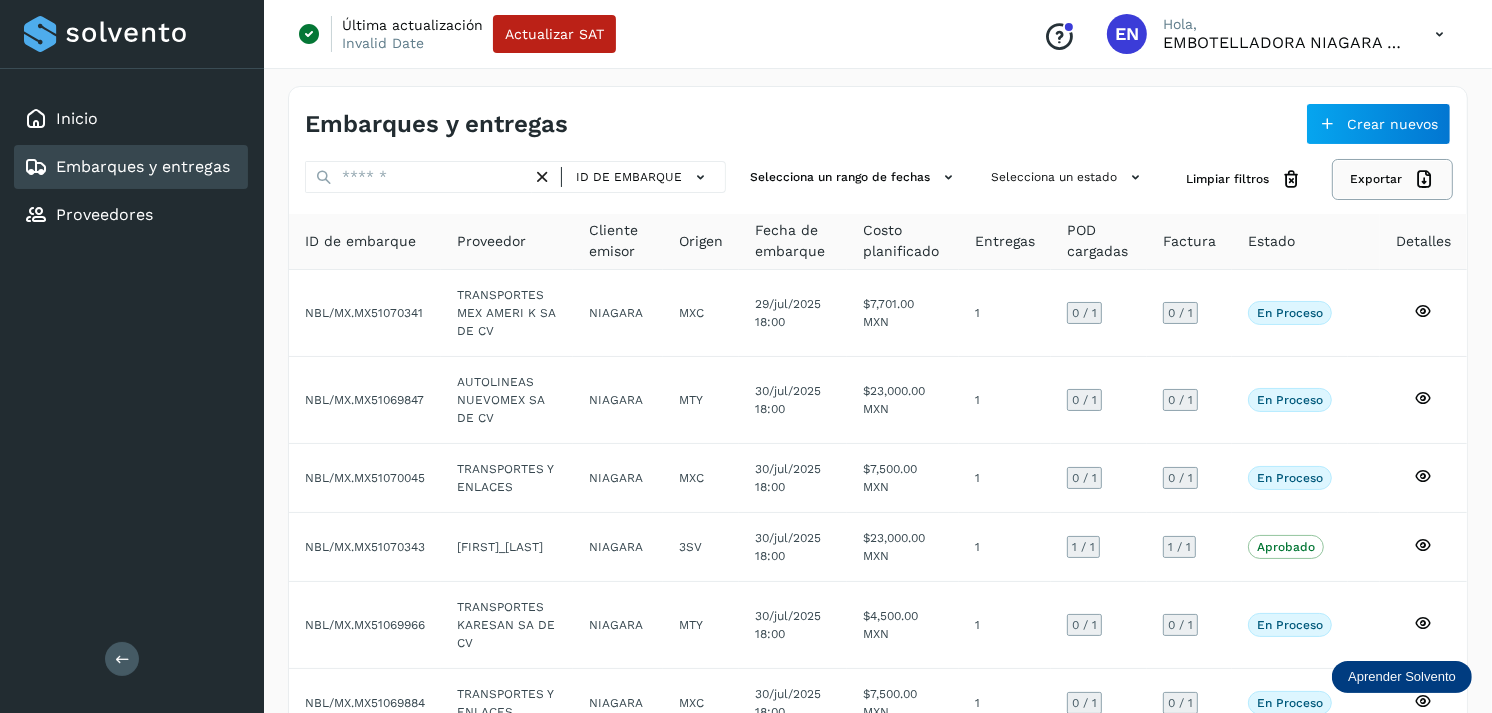 click on "Exportar" at bounding box center (1392, 179) 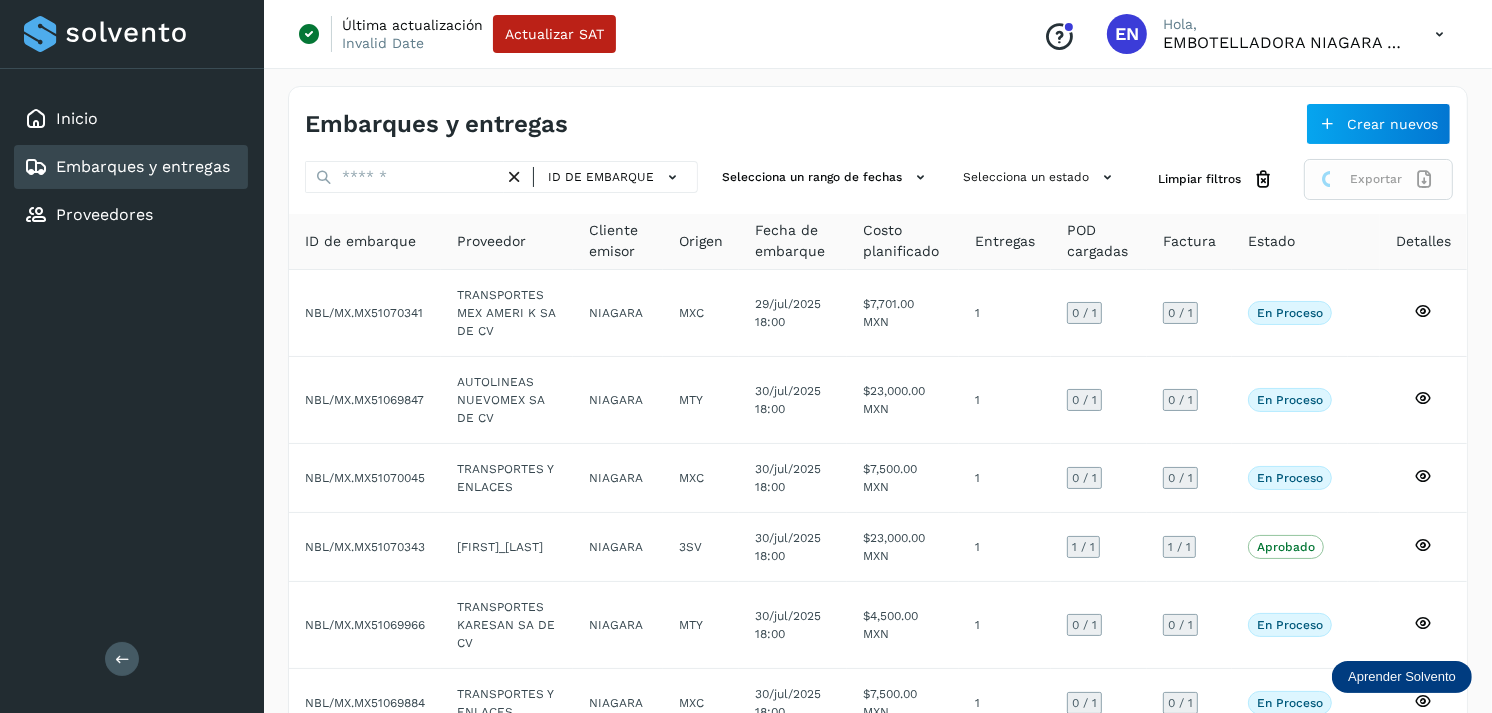 click on "Exportar" at bounding box center [1378, 179] 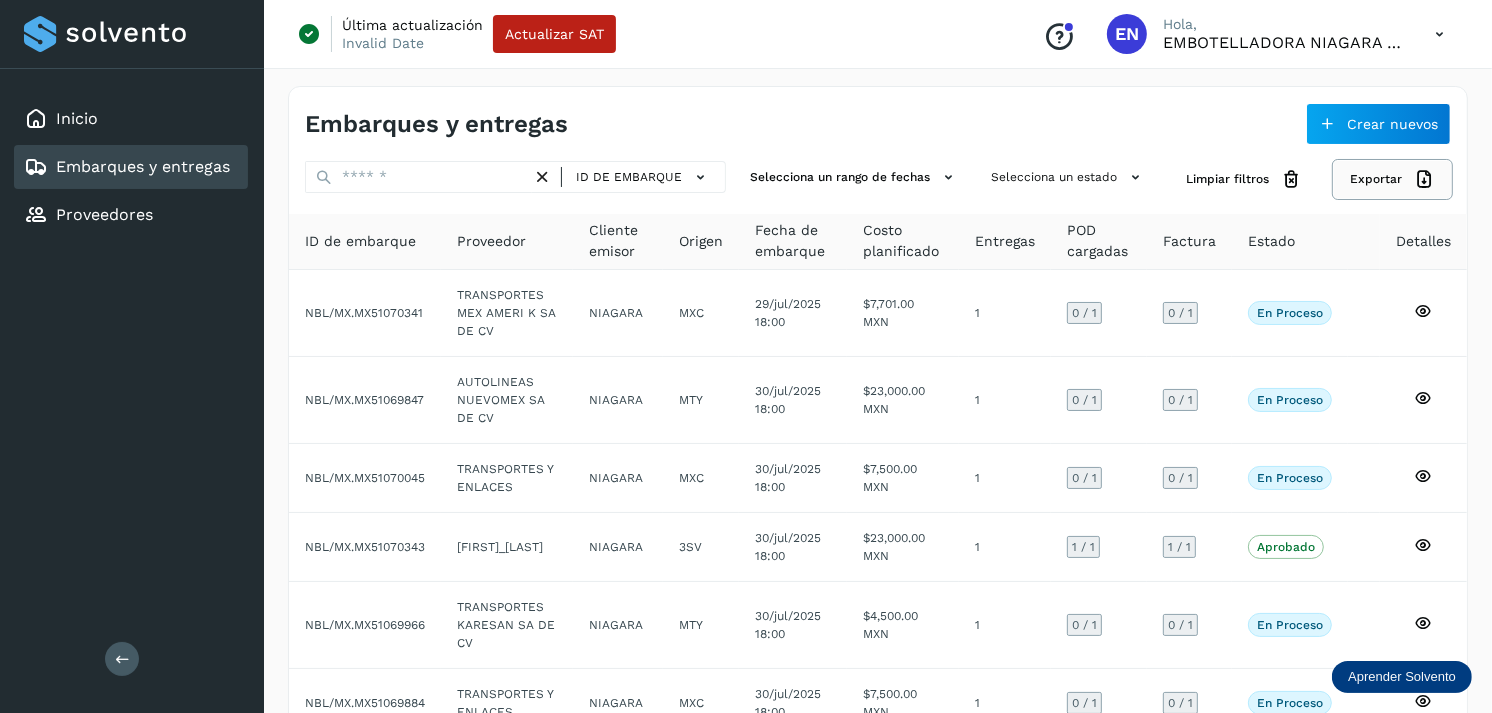 click on "Exportar" at bounding box center [1392, 179] 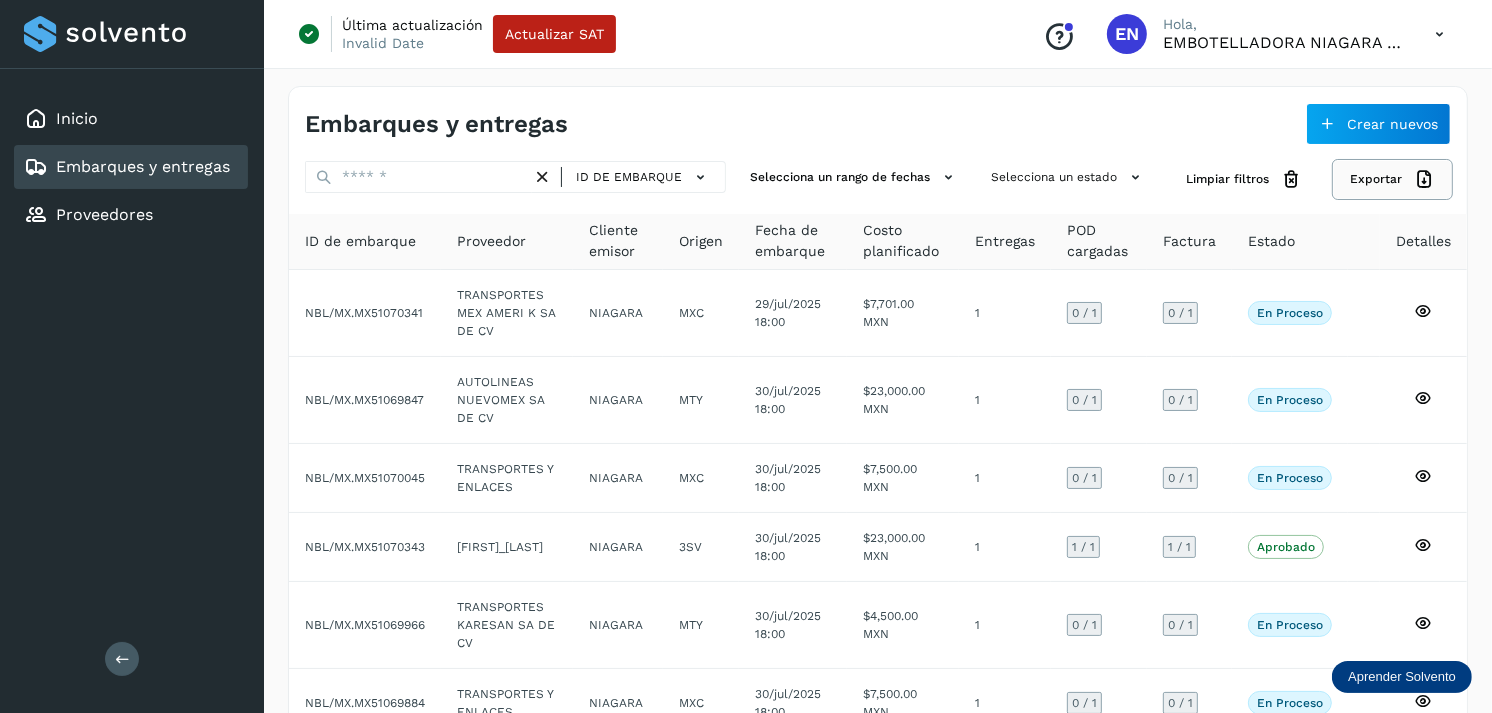 click on "Exportar" 